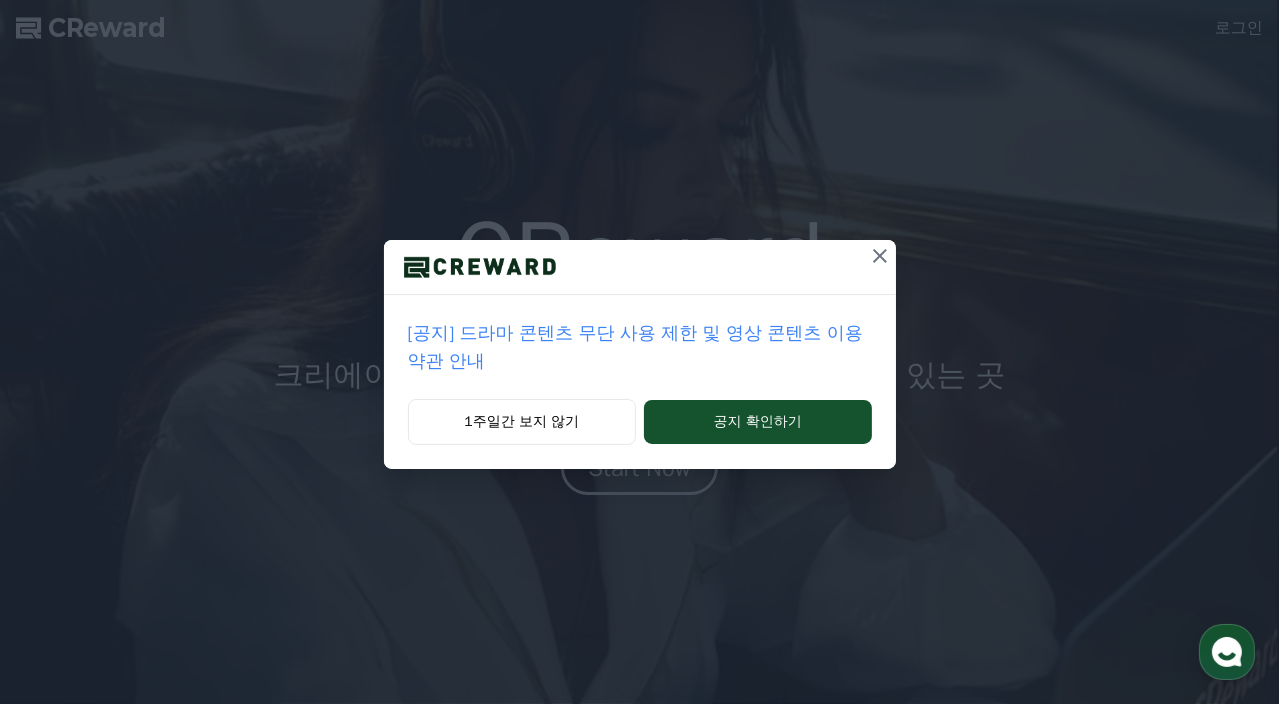 scroll, scrollTop: 0, scrollLeft: 0, axis: both 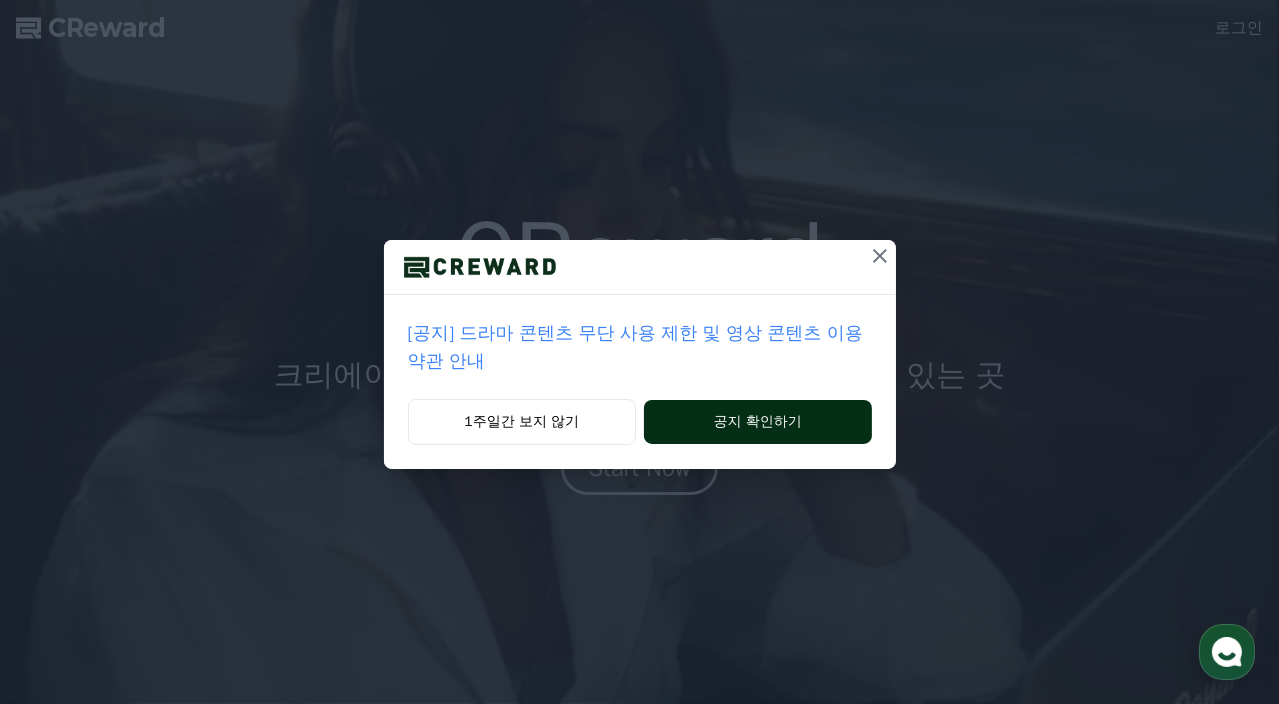 click on "공지 확인하기" at bounding box center [757, 422] 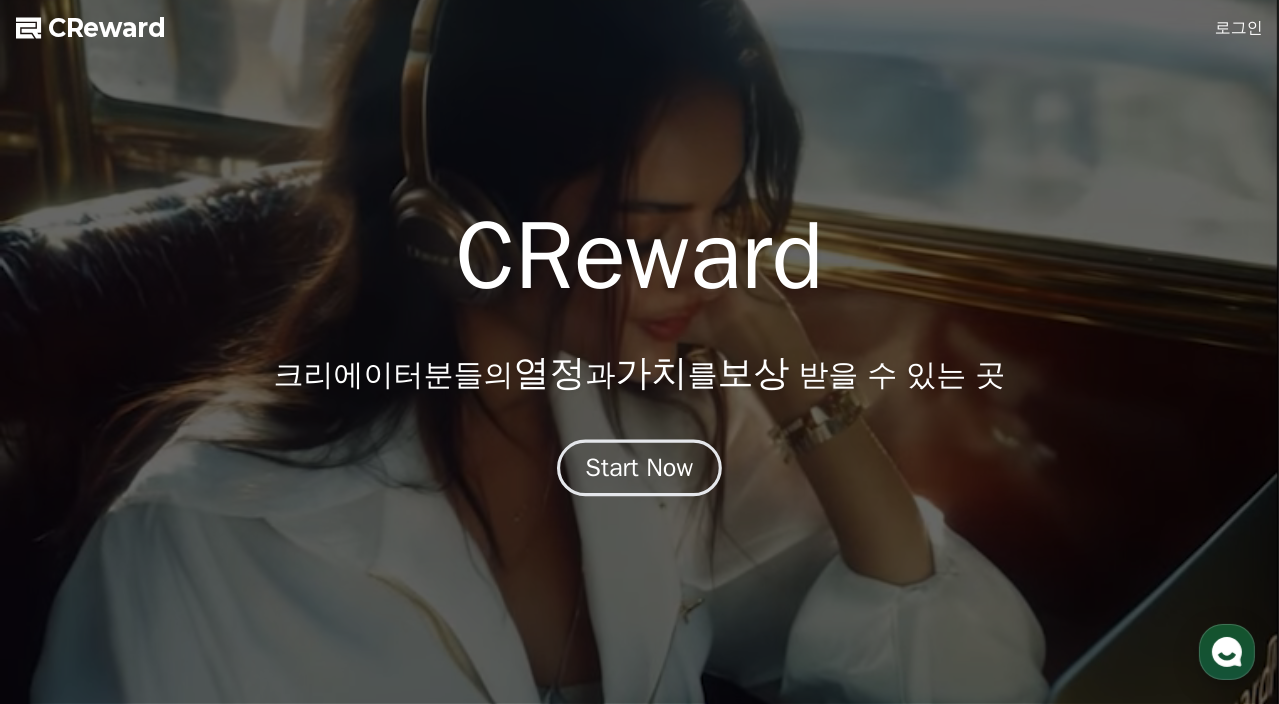 click on "Start Now" at bounding box center [640, 468] 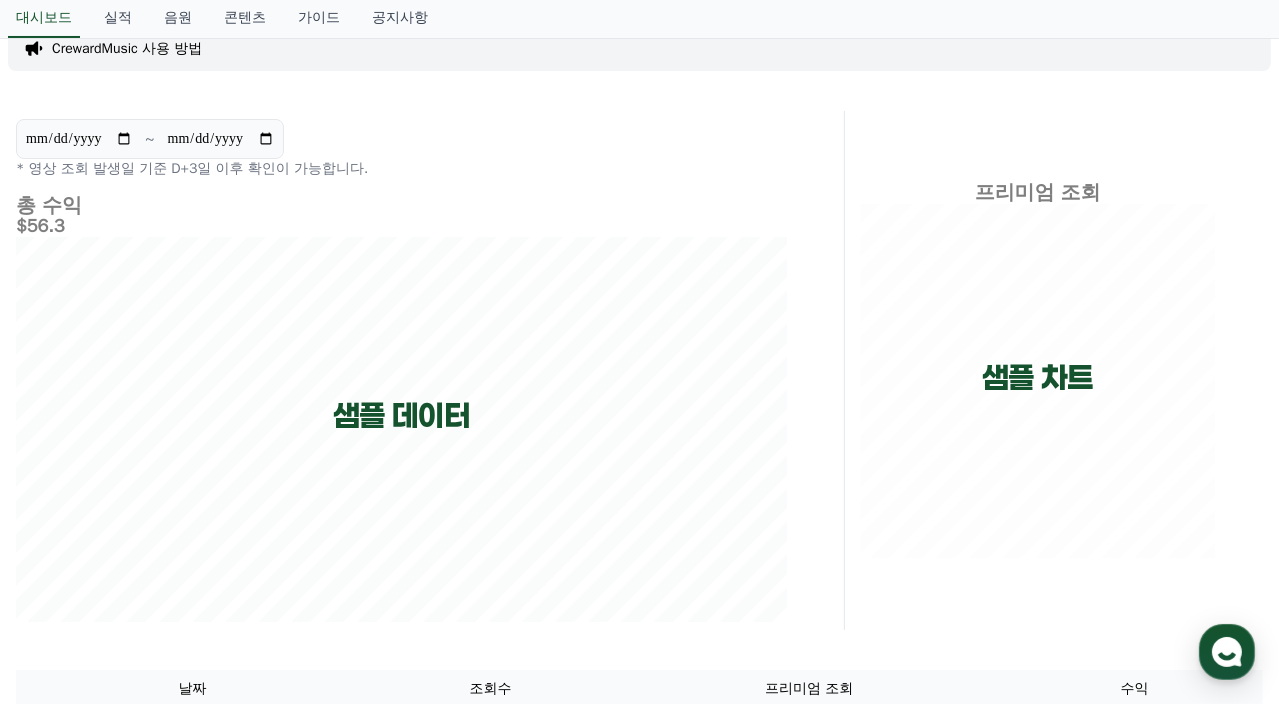 scroll, scrollTop: 200, scrollLeft: 0, axis: vertical 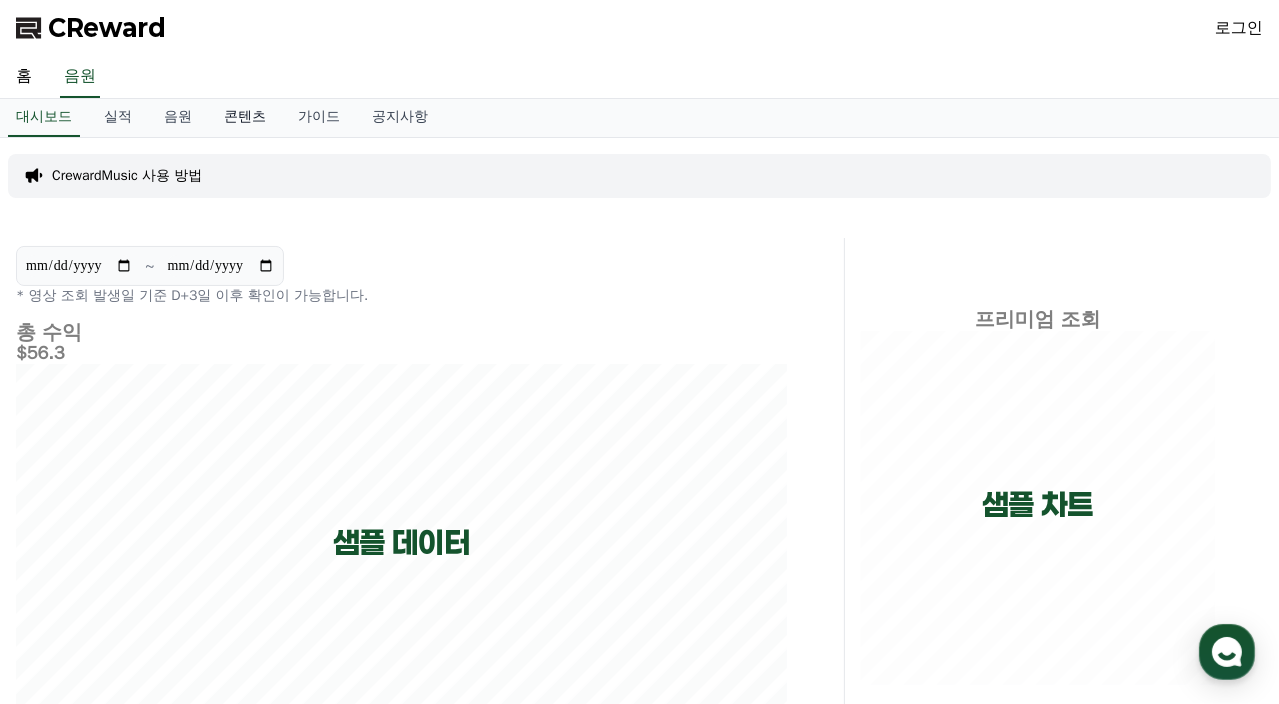 click on "콘텐츠" at bounding box center [245, 118] 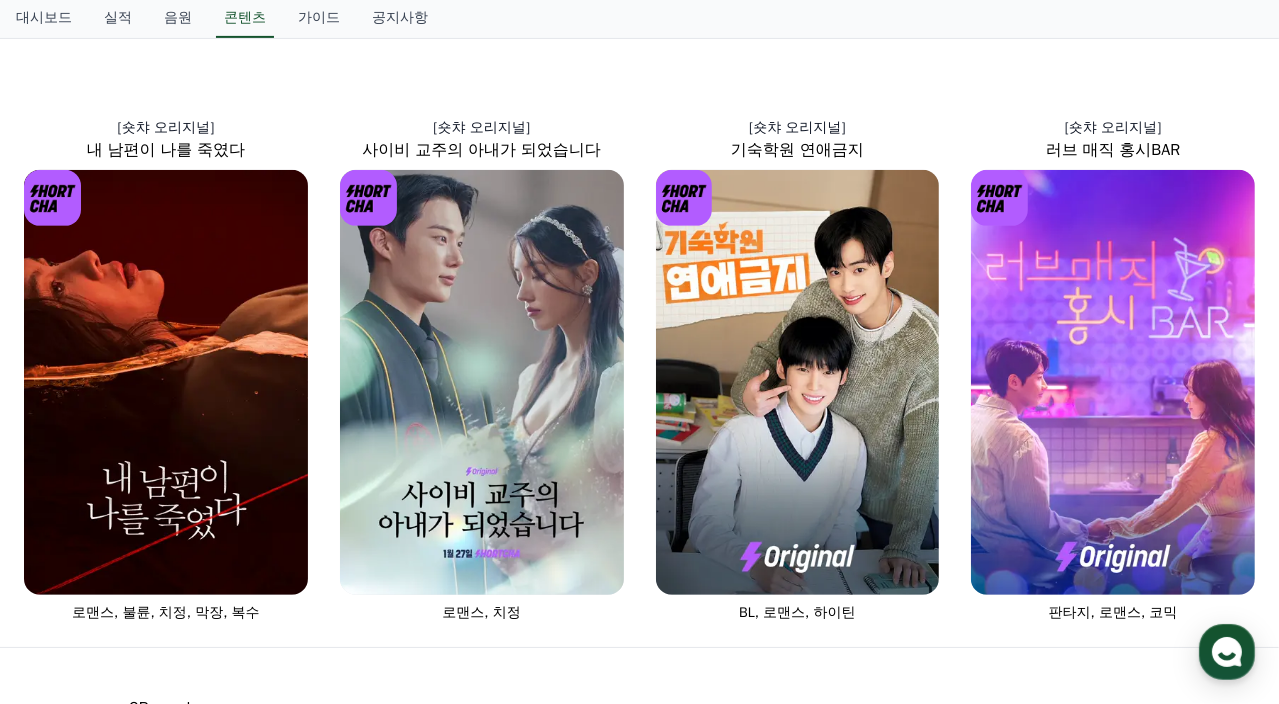 scroll, scrollTop: 650, scrollLeft: 0, axis: vertical 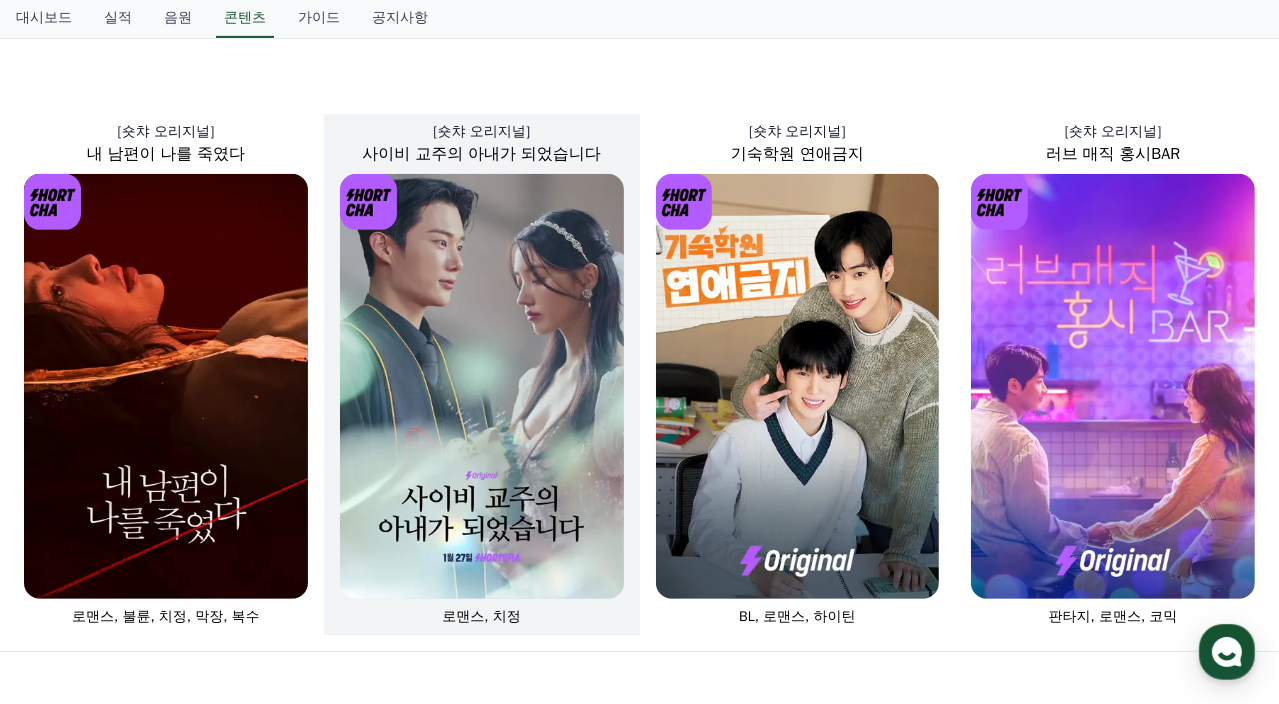 click at bounding box center (482, 387) 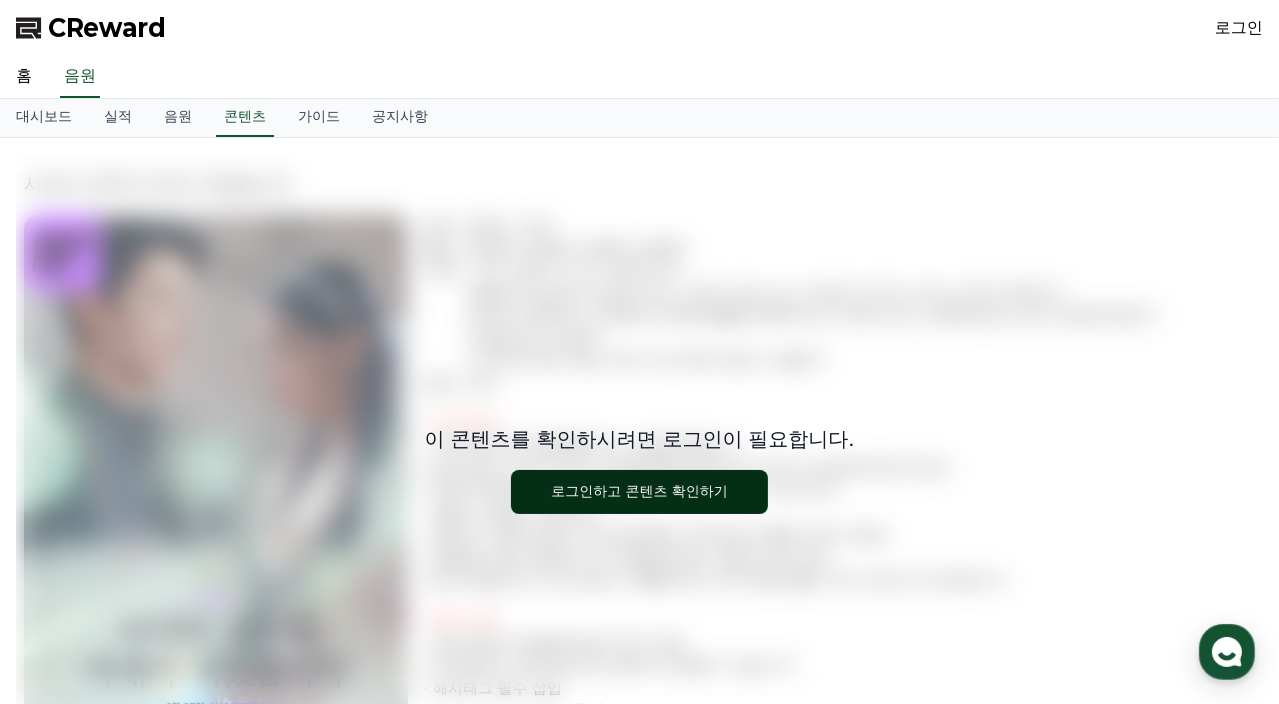 click on "로그인하고 콘텐츠 확인하기" at bounding box center (639, 492) 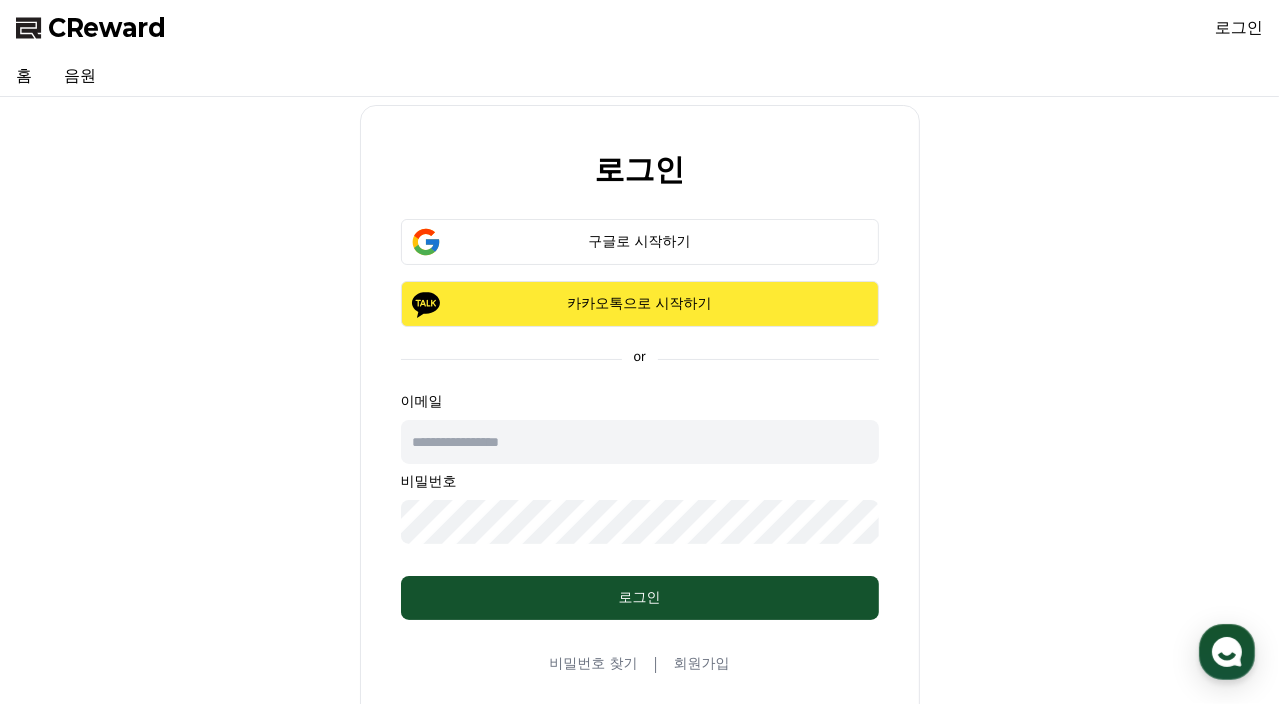click on "카카오톡으로 시작하기" at bounding box center (640, 304) 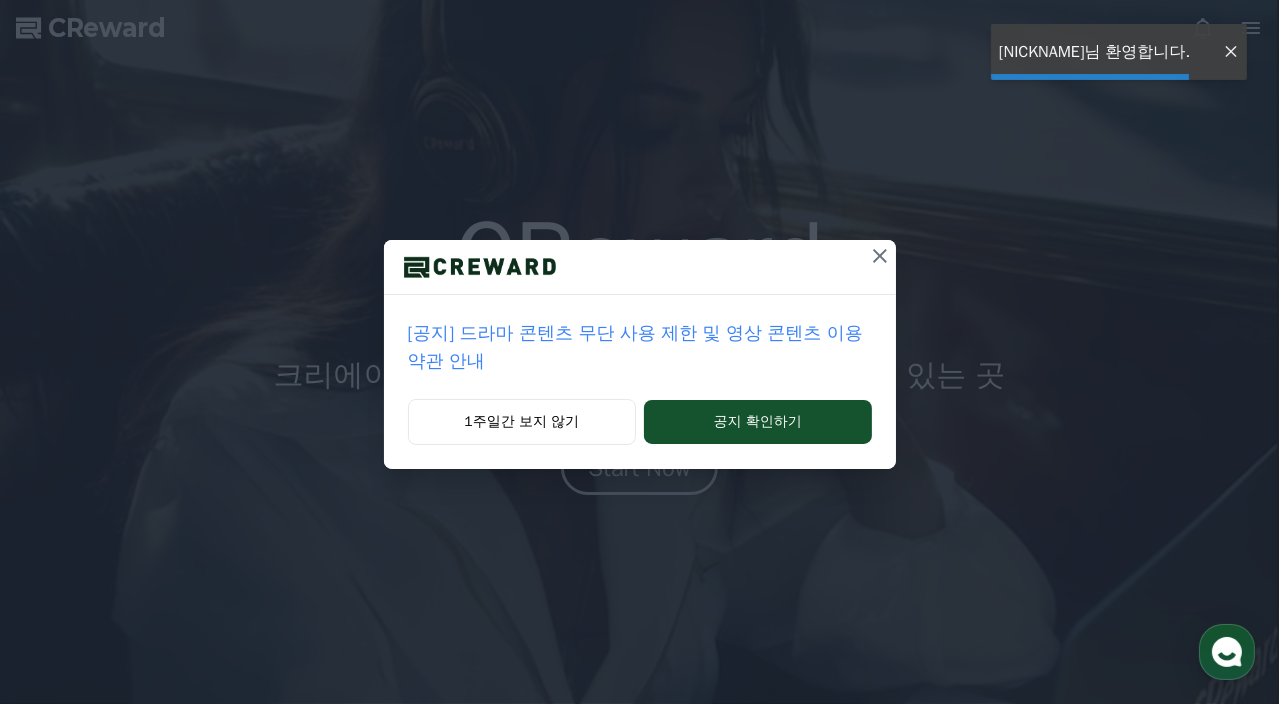 scroll, scrollTop: 0, scrollLeft: 0, axis: both 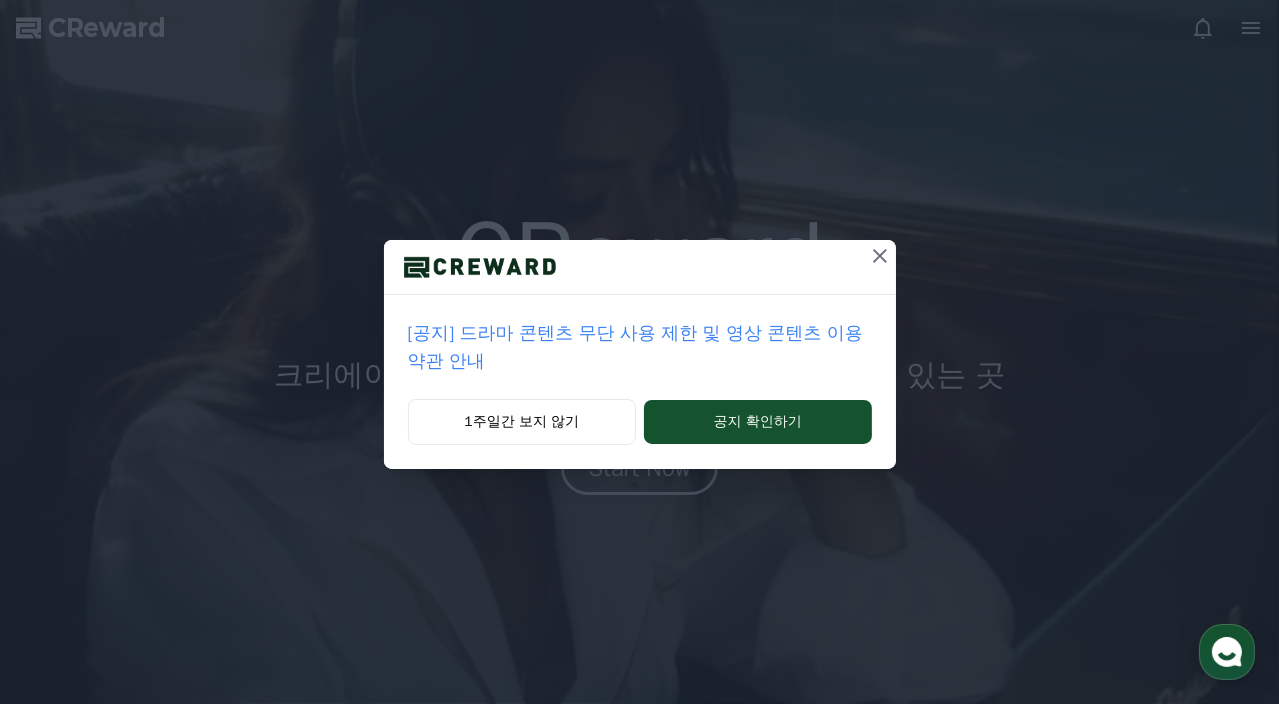 click on "[공지] 드라마 콘텐츠 무단 사용 제한 및 영상 콘텐츠 이용 약관 안내" at bounding box center (640, 347) 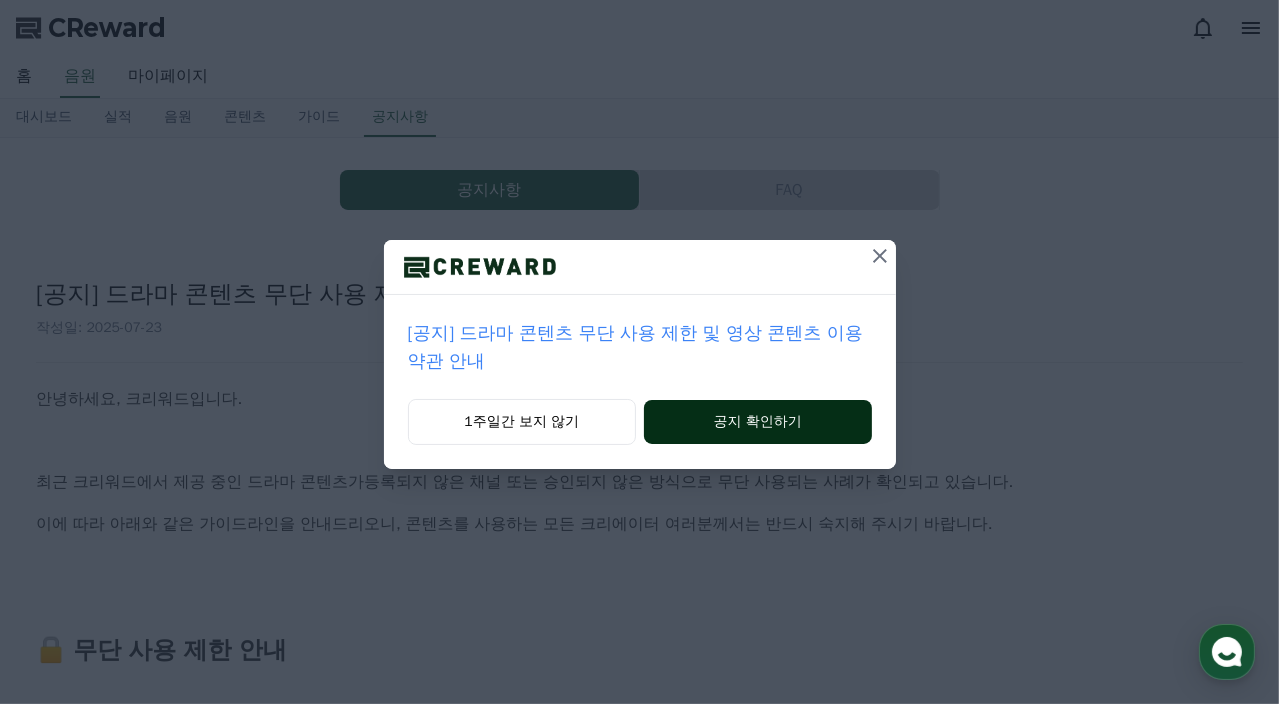 click on "공지 확인하기" at bounding box center [757, 422] 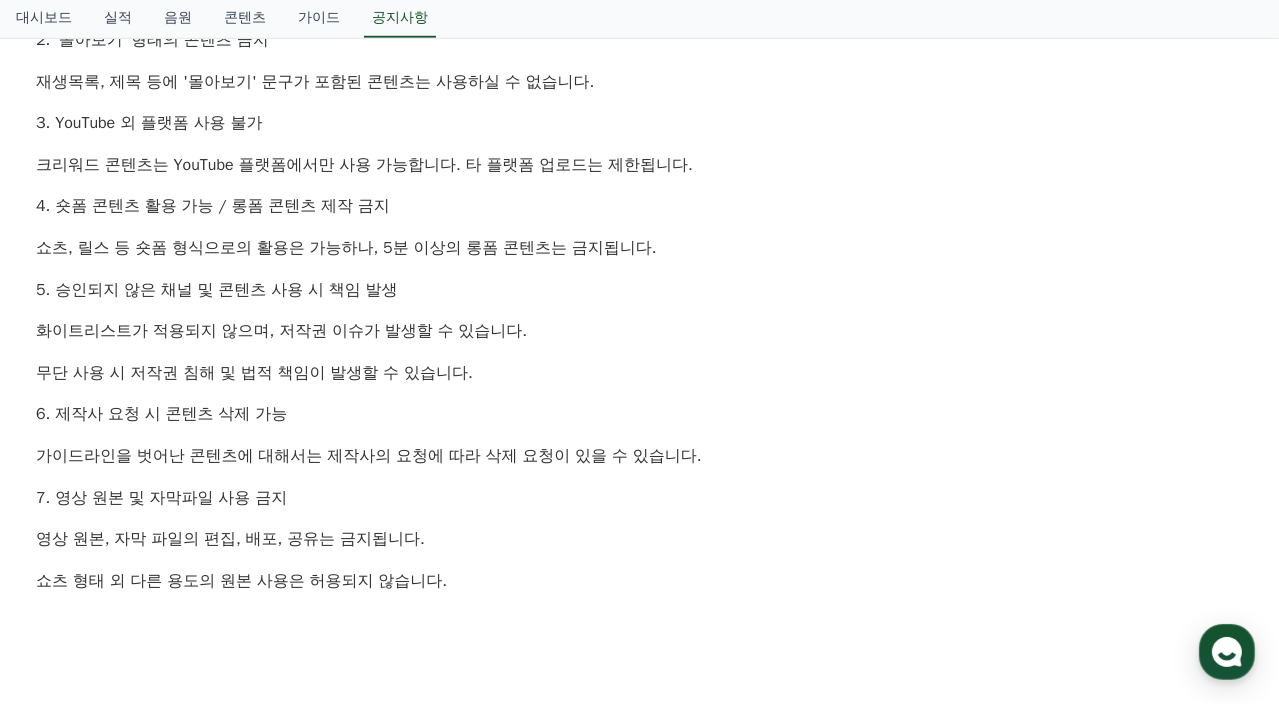 scroll, scrollTop: 1279, scrollLeft: 0, axis: vertical 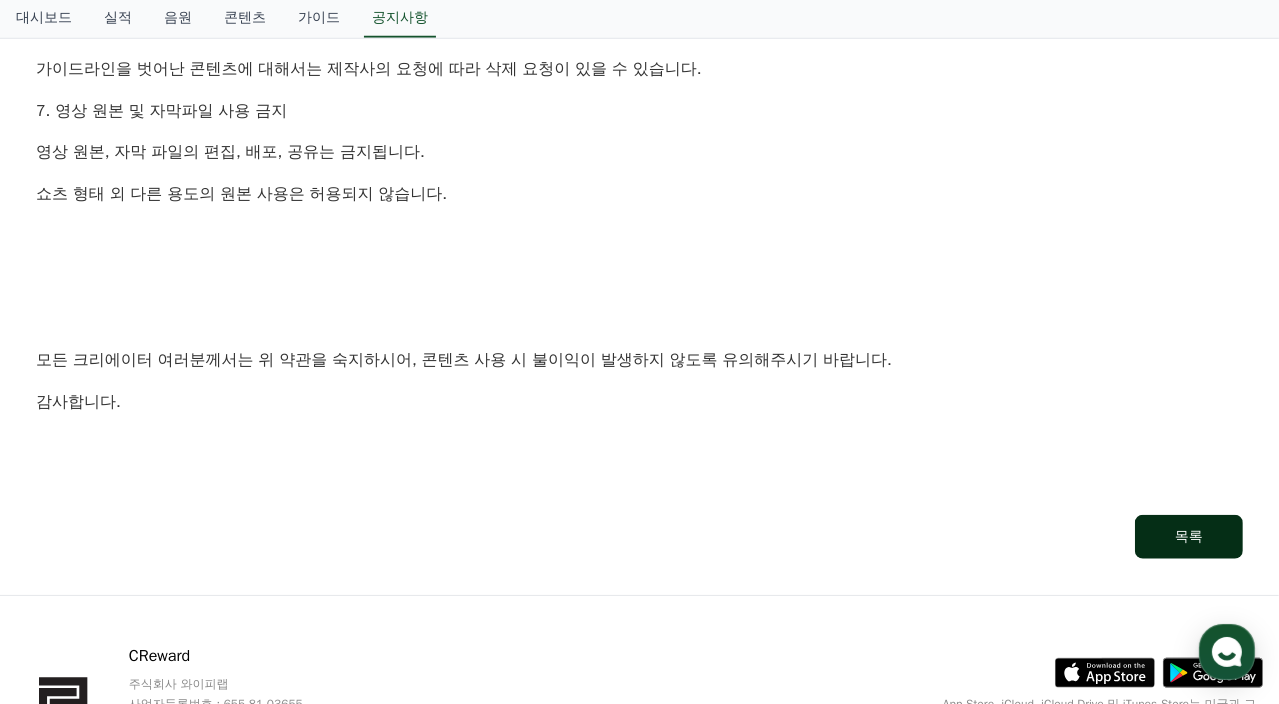 click on "목록" at bounding box center [1189, 537] 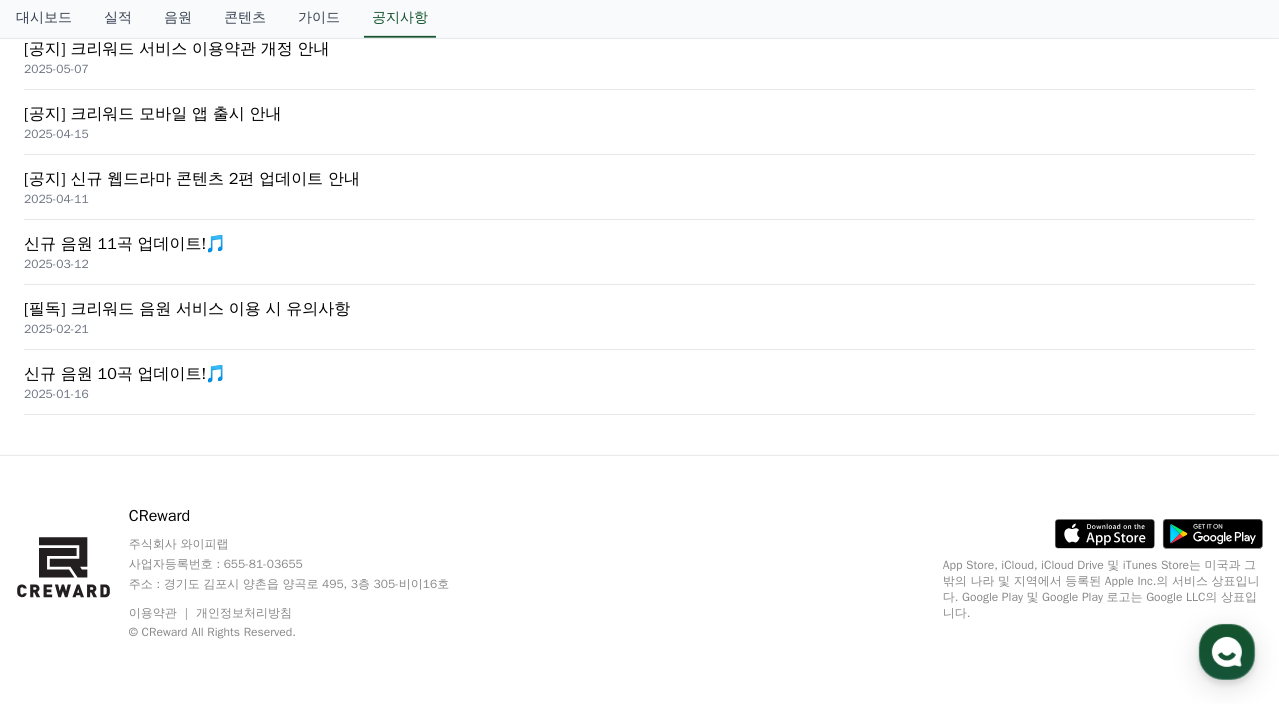 scroll, scrollTop: 0, scrollLeft: 0, axis: both 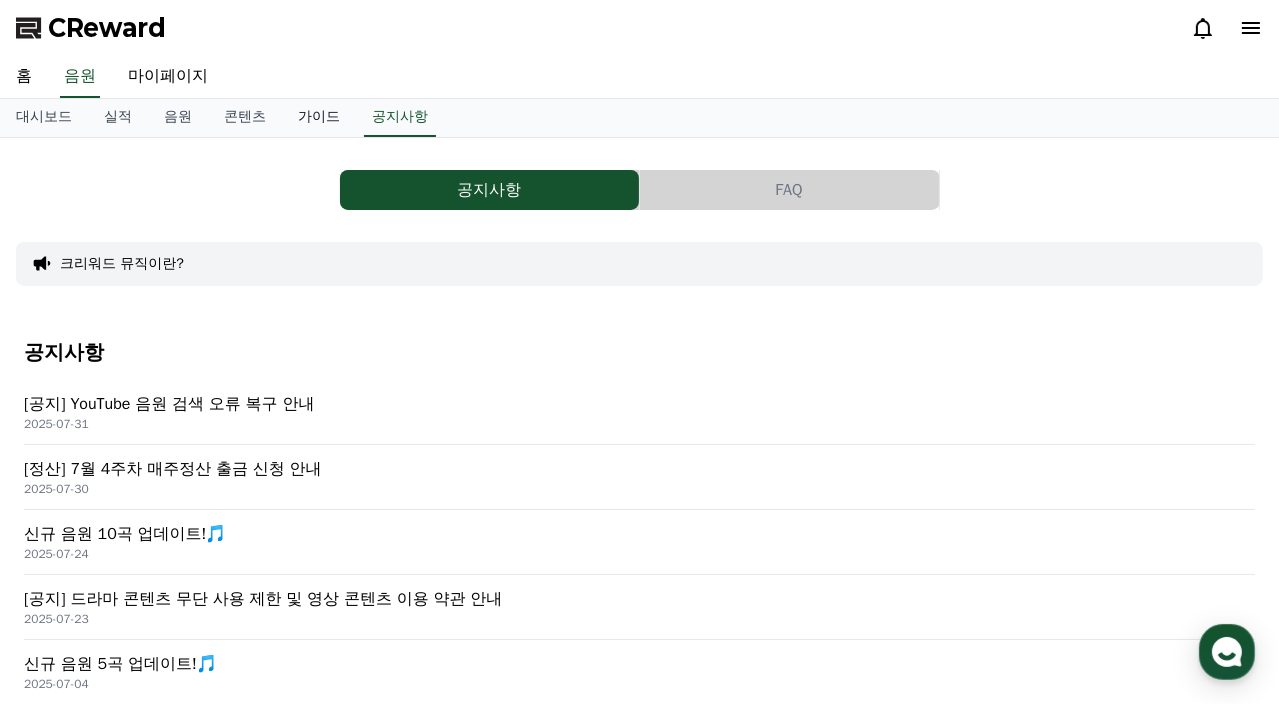 click on "가이드" at bounding box center [319, 118] 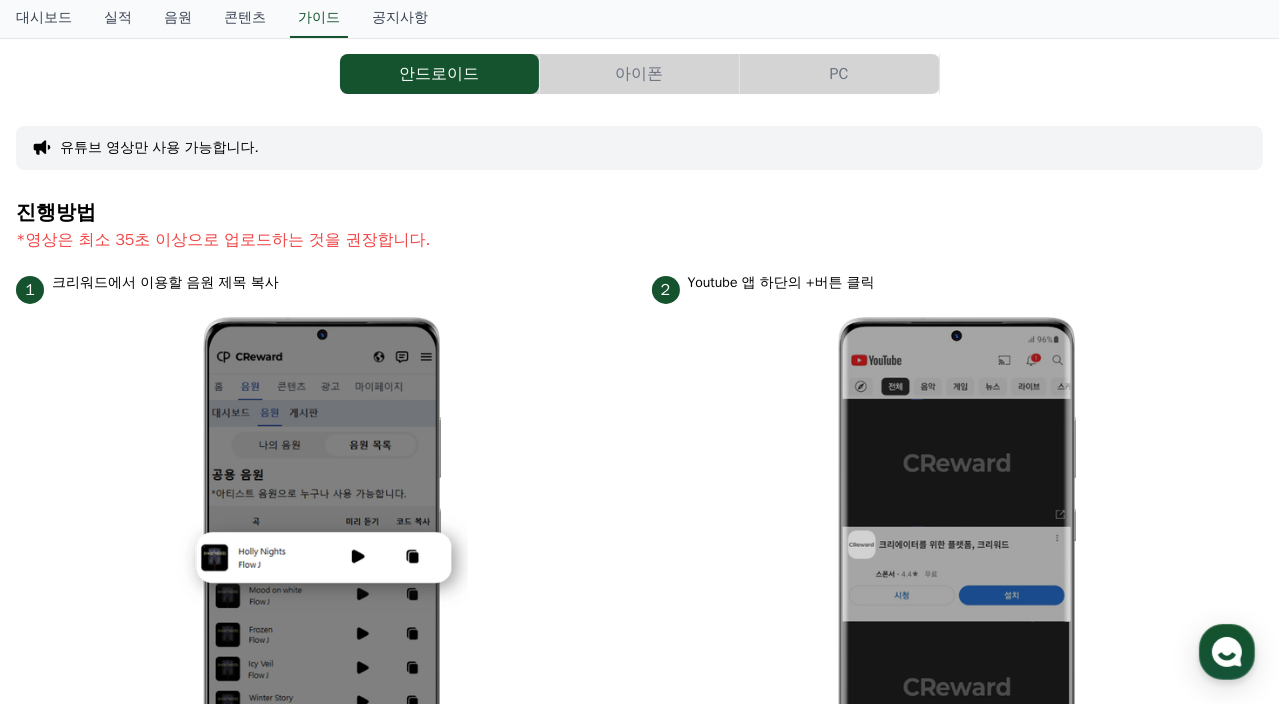 scroll, scrollTop: 113, scrollLeft: 0, axis: vertical 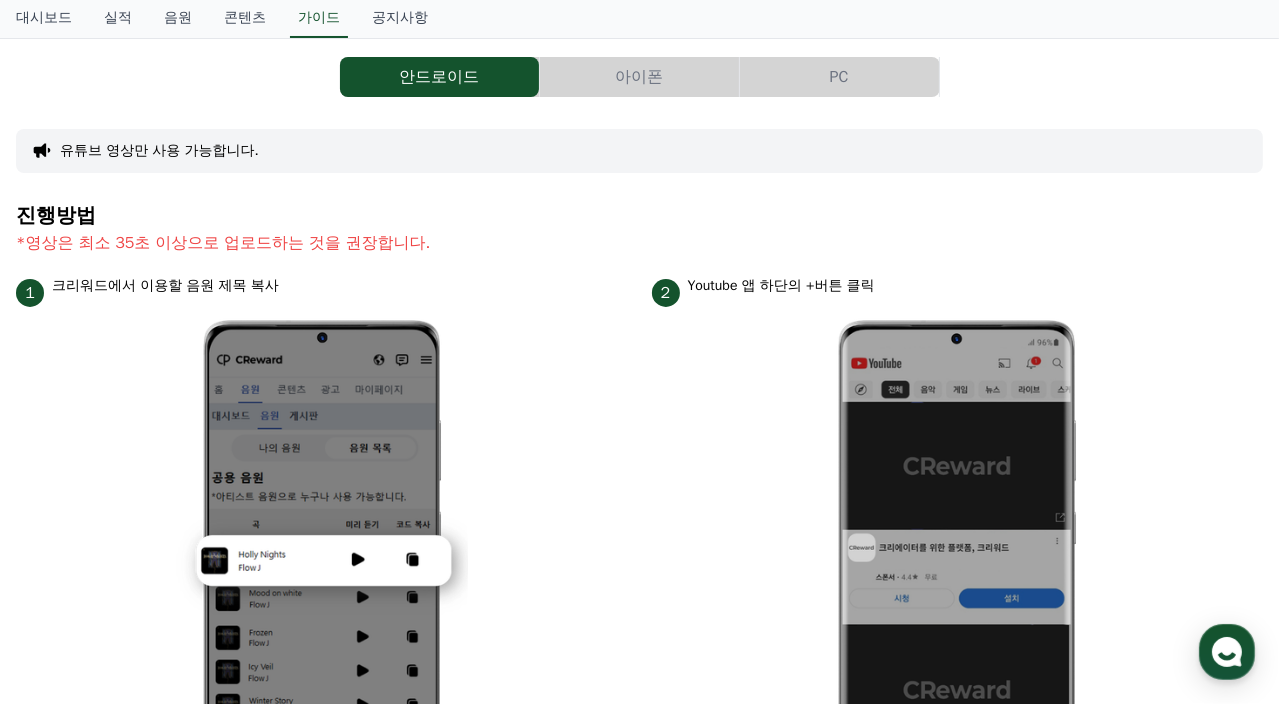 click on "PC" at bounding box center [839, 77] 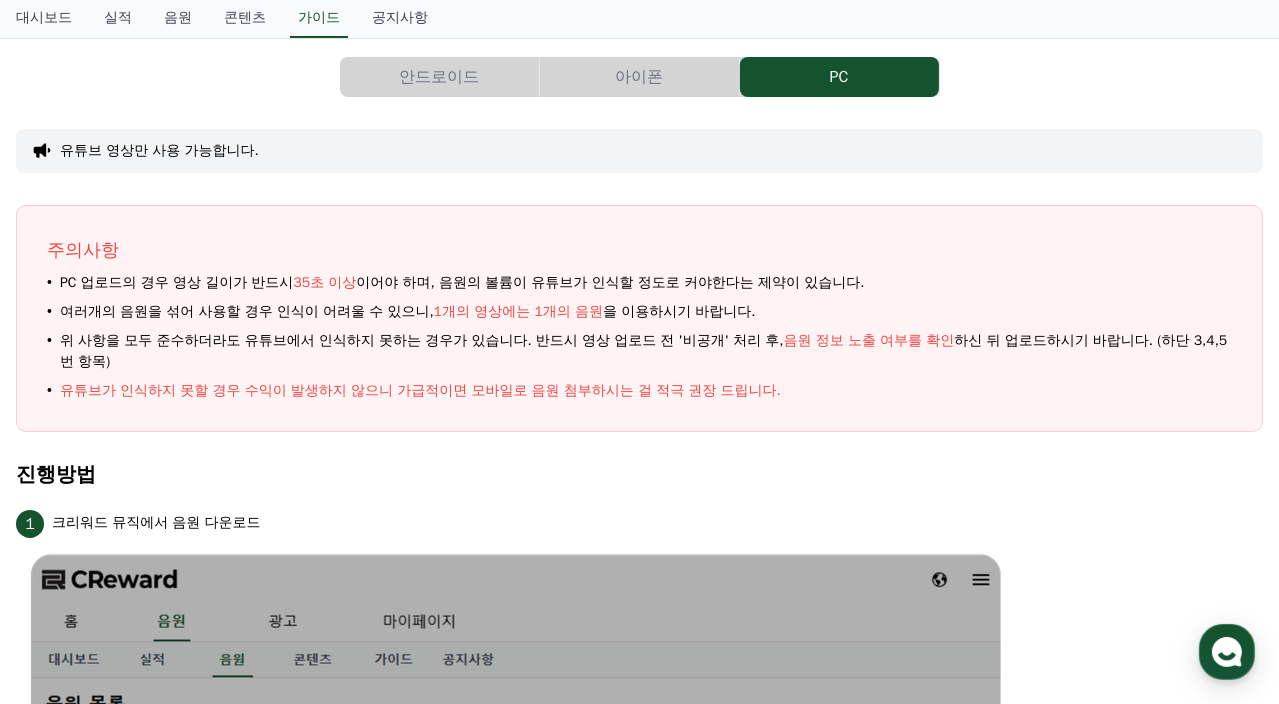 scroll, scrollTop: 0, scrollLeft: 0, axis: both 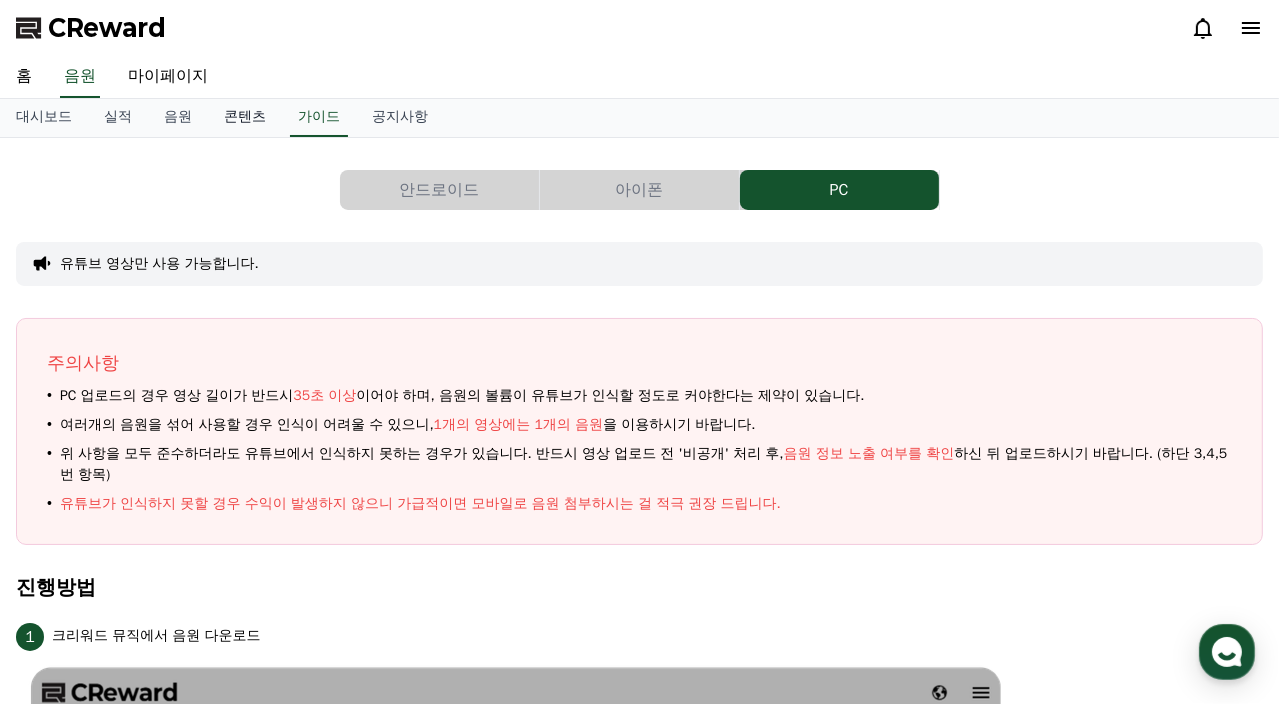click on "콘텐츠" at bounding box center [245, 118] 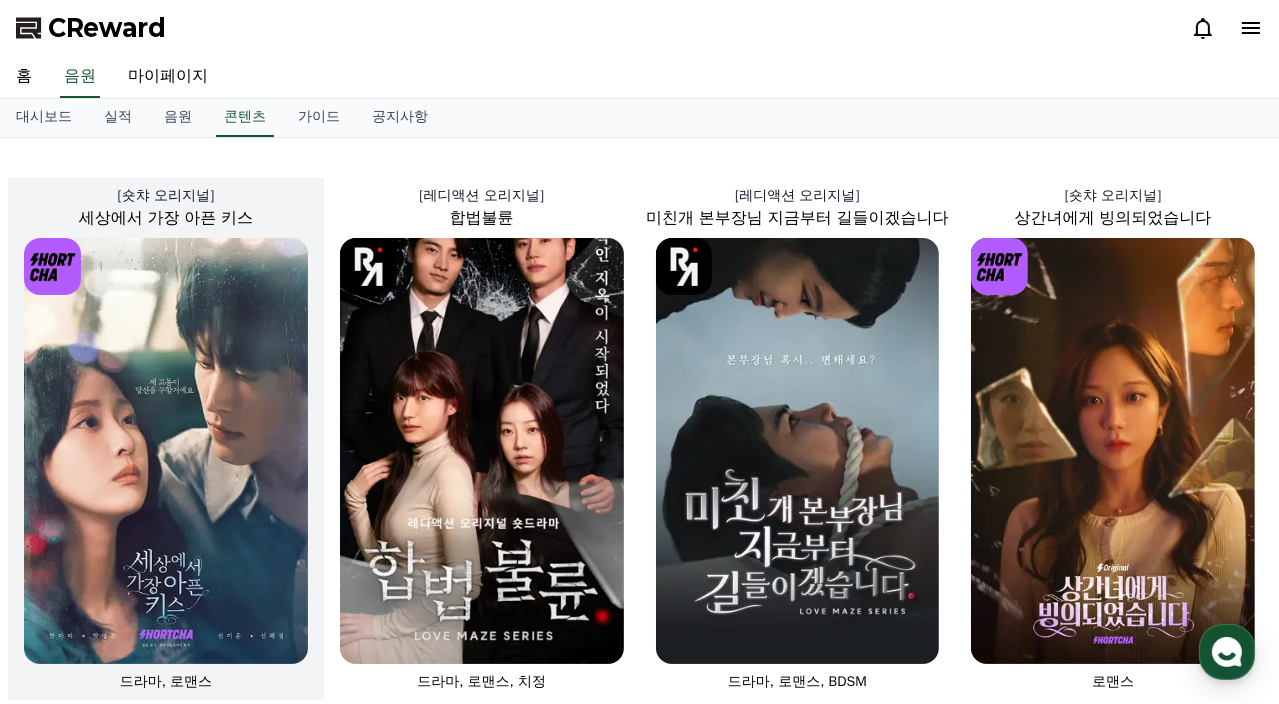 click at bounding box center (166, 451) 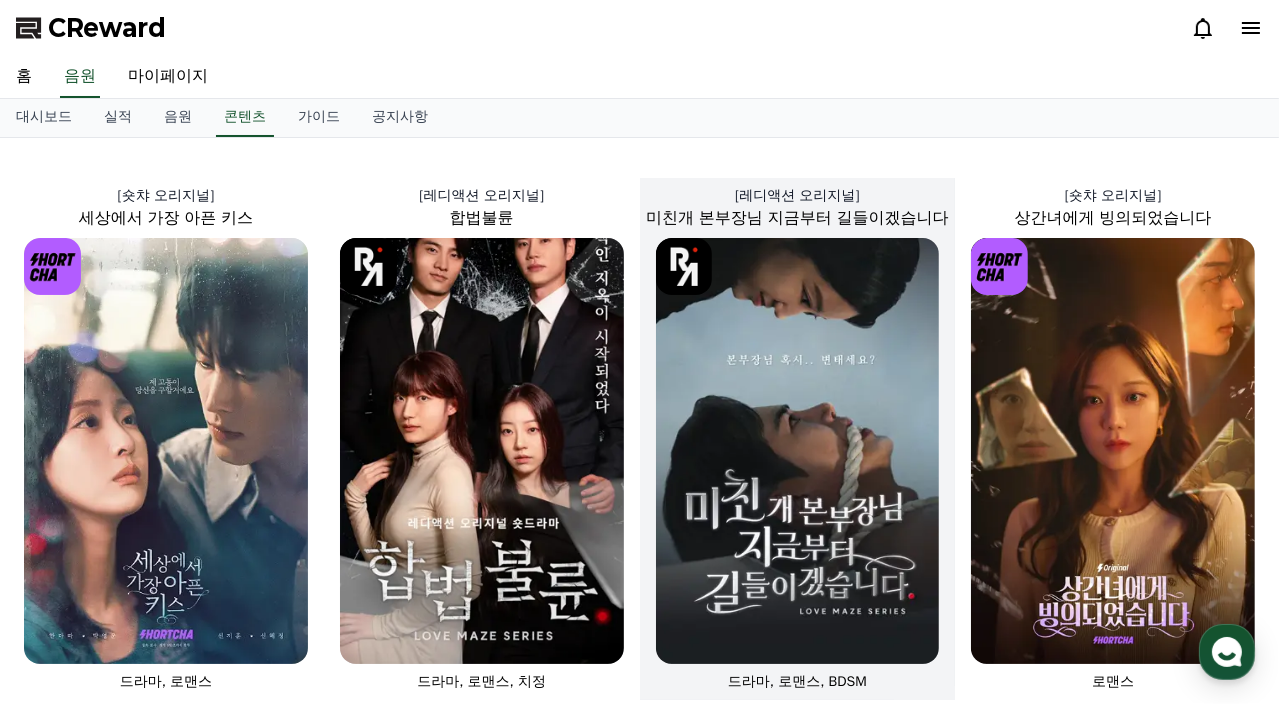 click at bounding box center [798, 451] 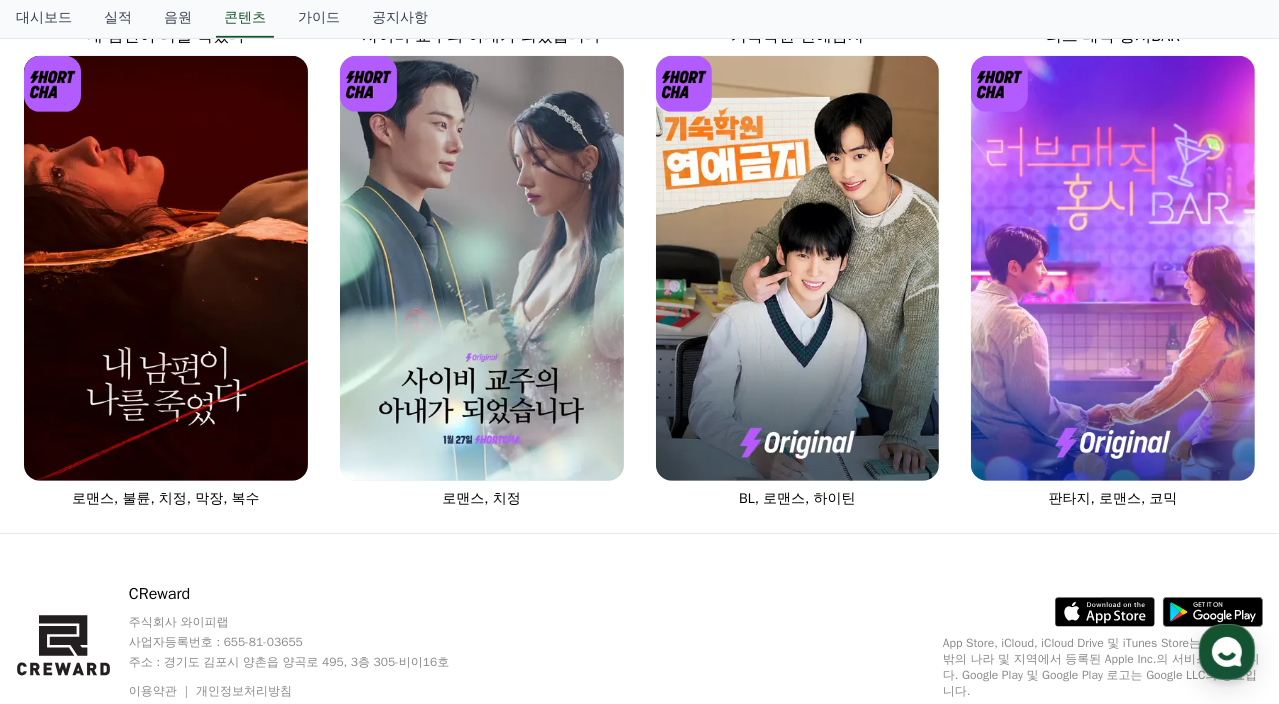 scroll, scrollTop: 767, scrollLeft: 0, axis: vertical 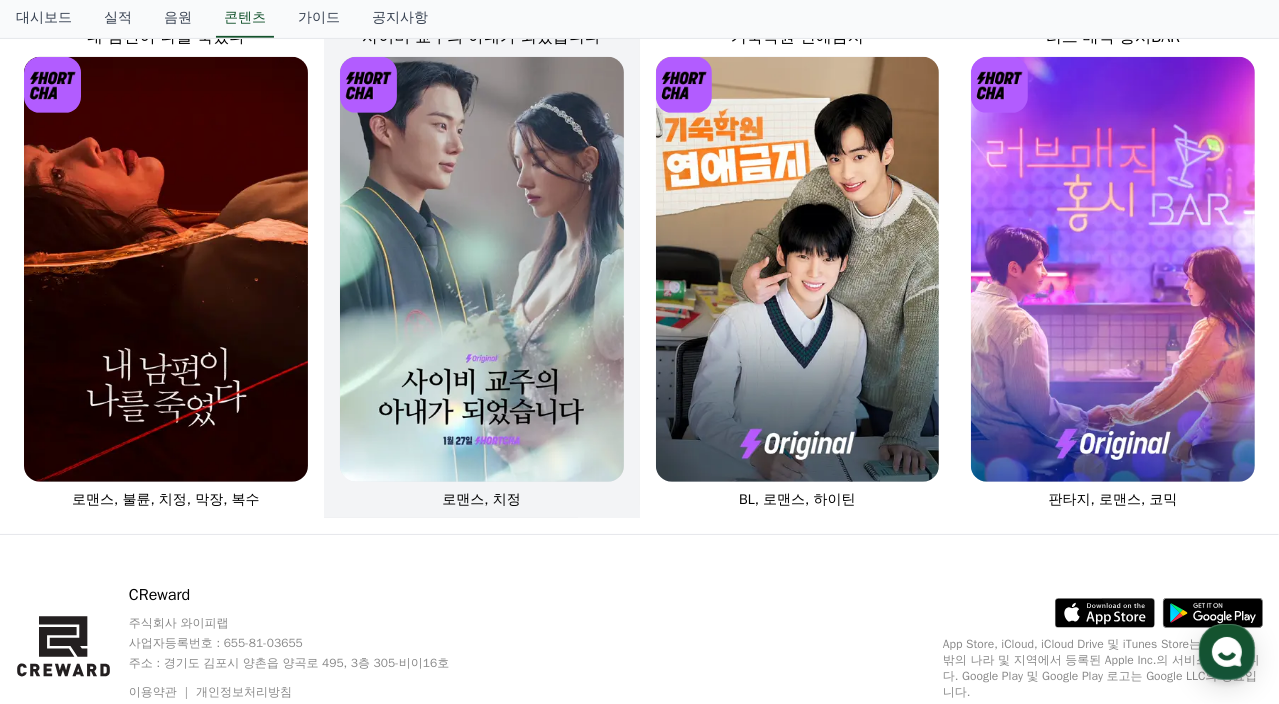 click at bounding box center [482, 270] 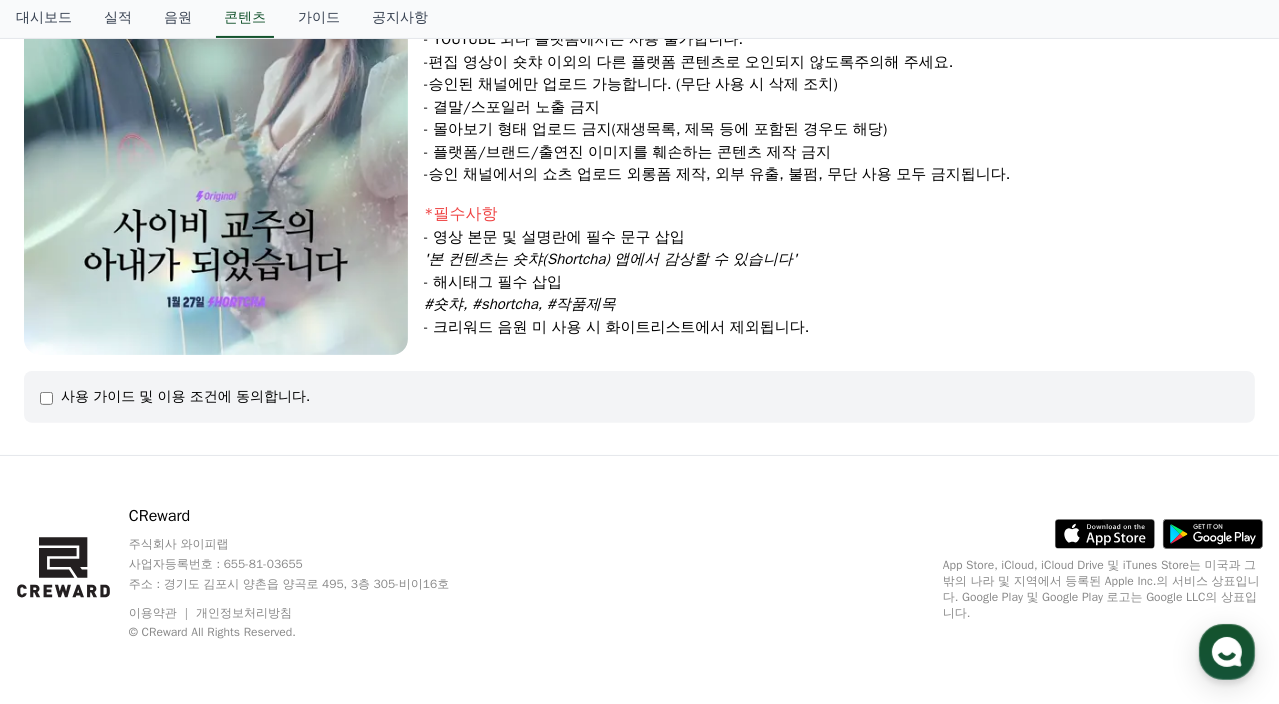 scroll, scrollTop: 0, scrollLeft: 0, axis: both 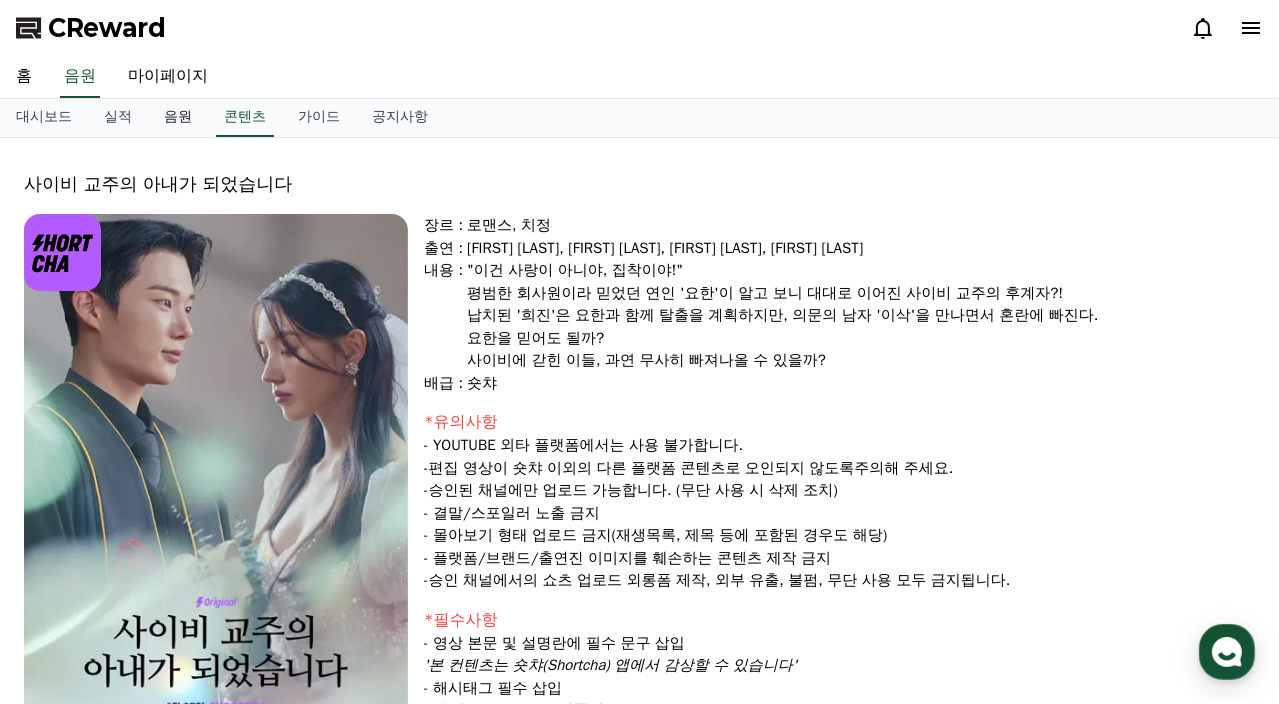 click on "음원" at bounding box center (178, 118) 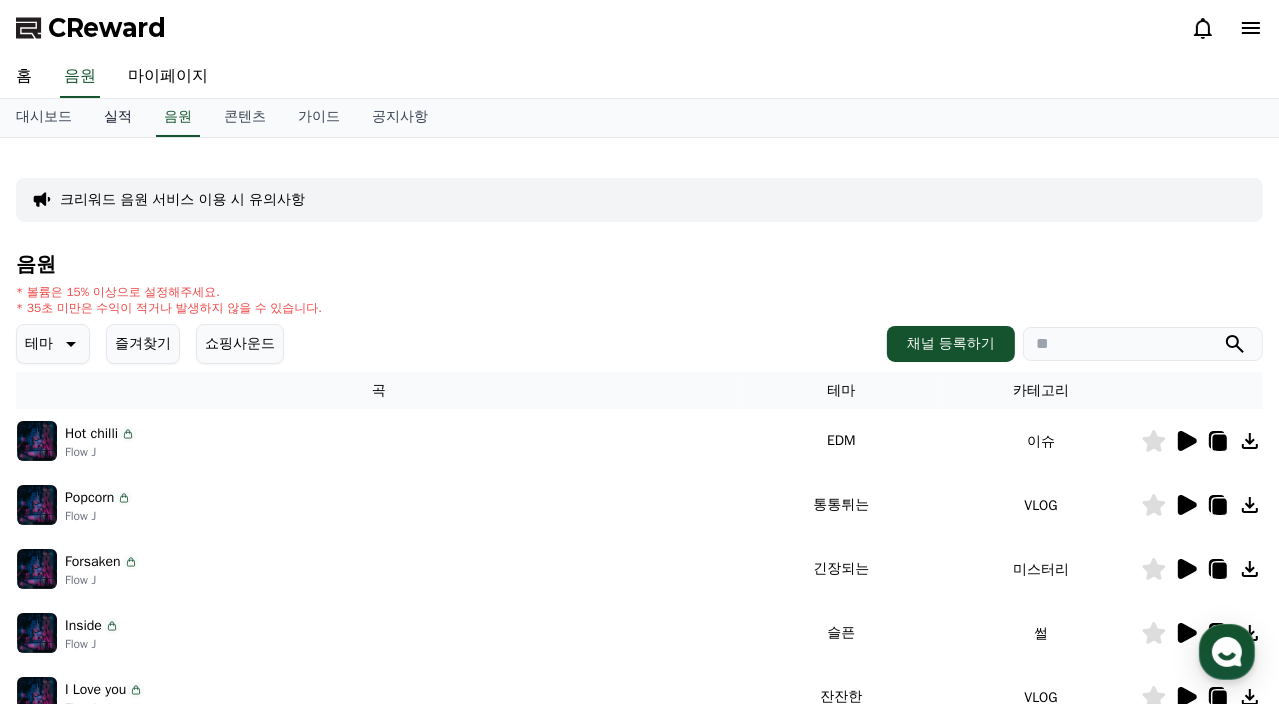 click on "실적" at bounding box center (118, 118) 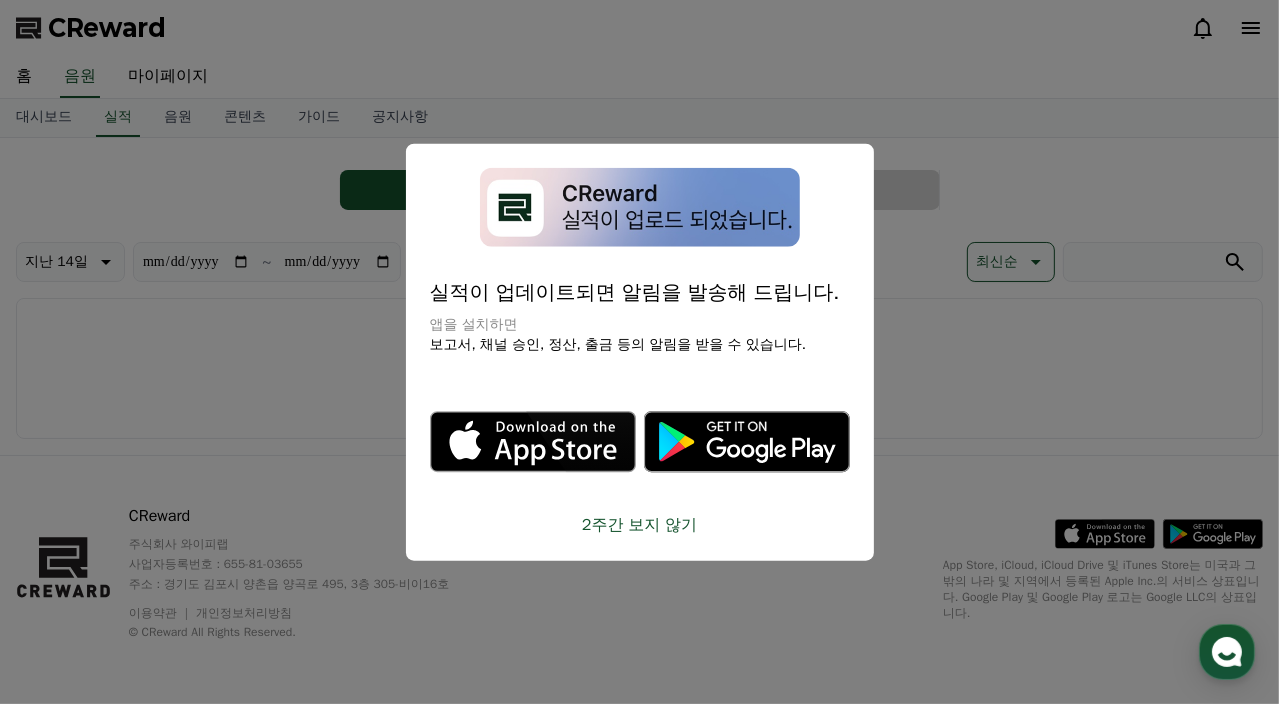 click at bounding box center [639, 352] 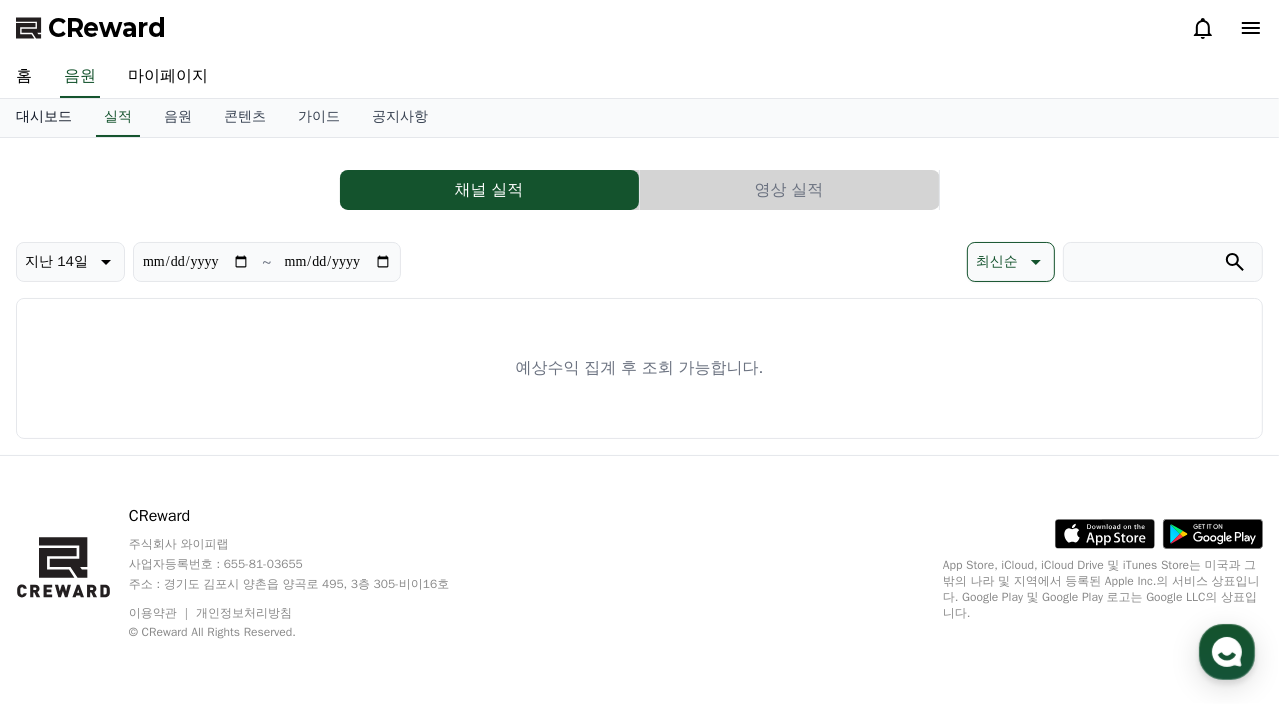 click on "대시보드" at bounding box center [44, 118] 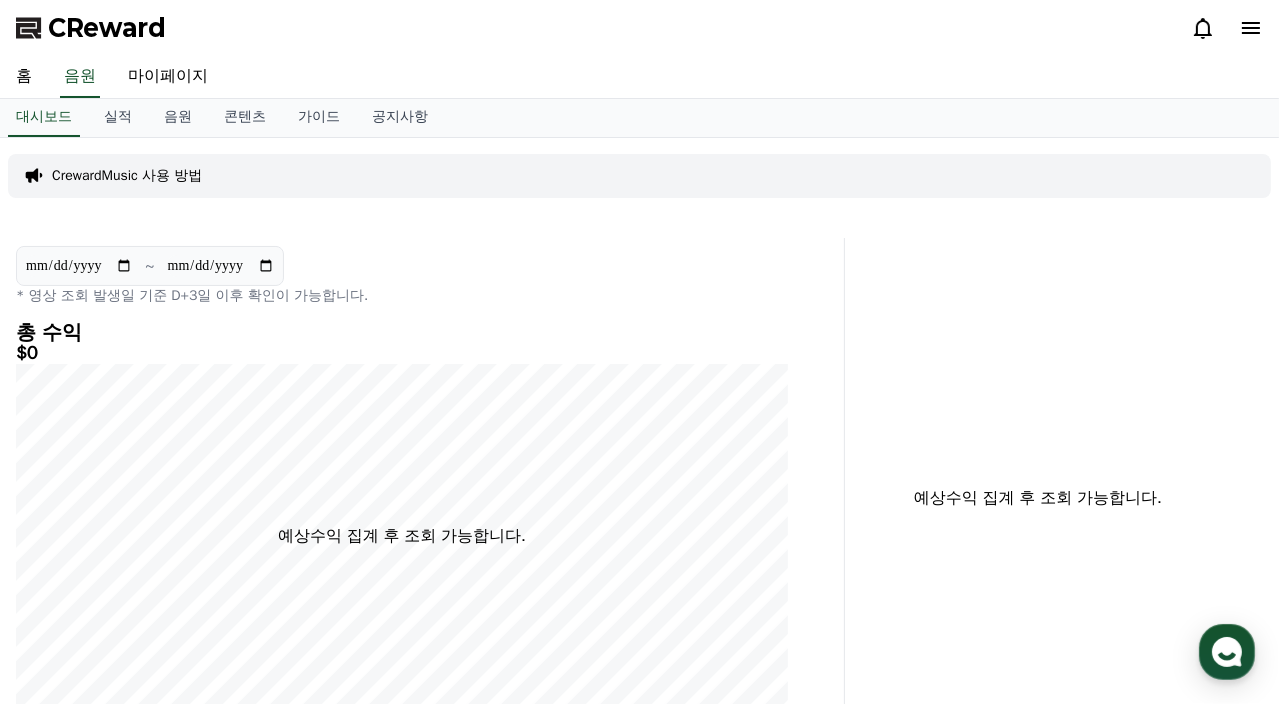 click on "CReward" at bounding box center (639, 28) 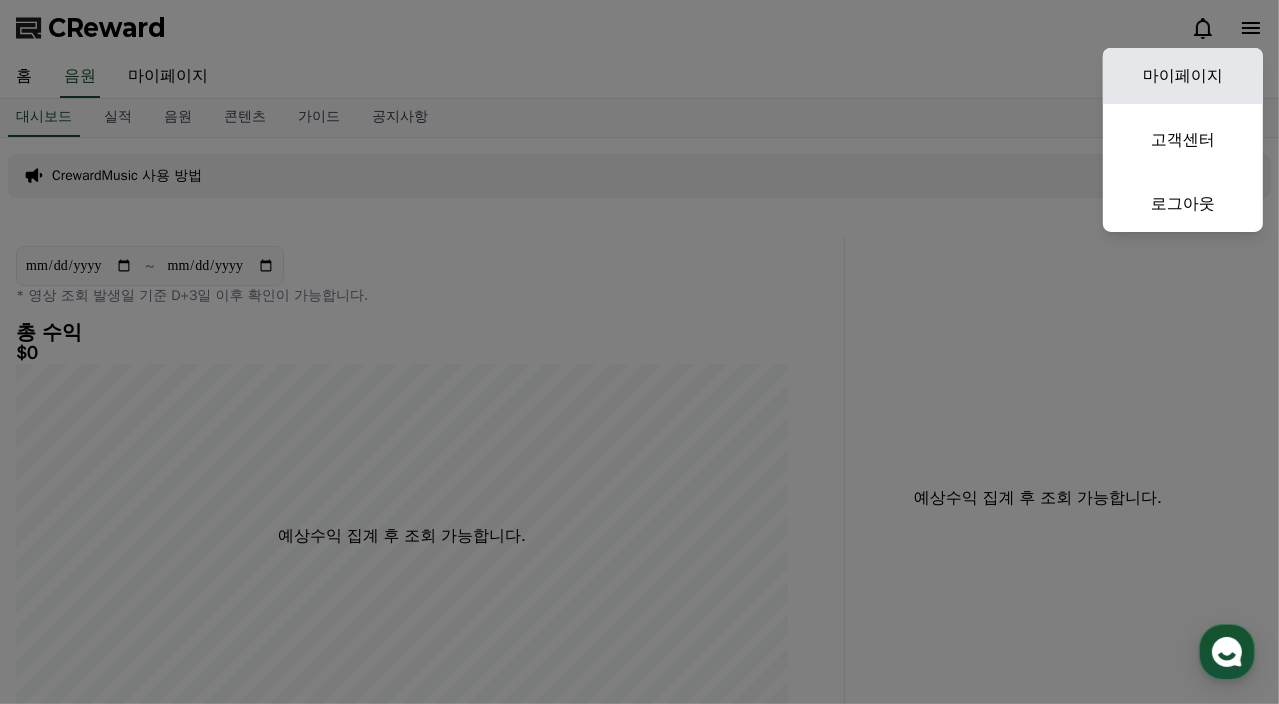 click on "마이페이지" at bounding box center [1183, 76] 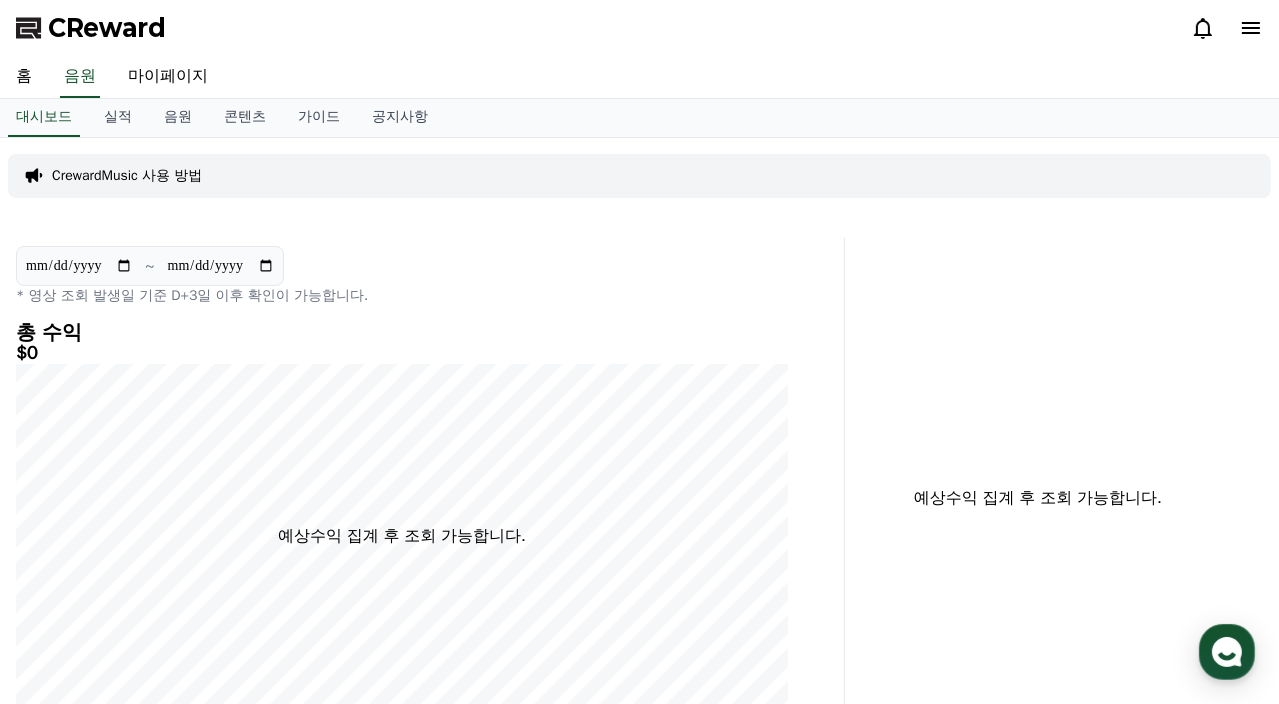 select on "**********" 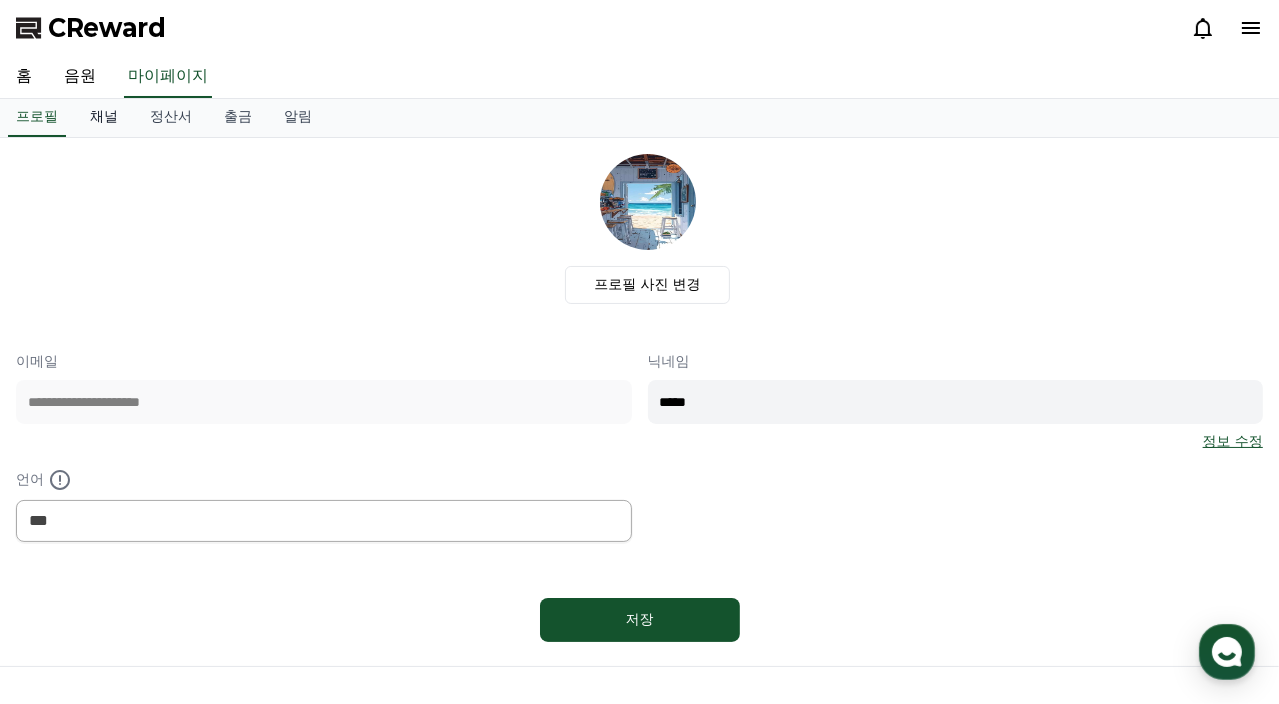 click on "채널" at bounding box center [104, 118] 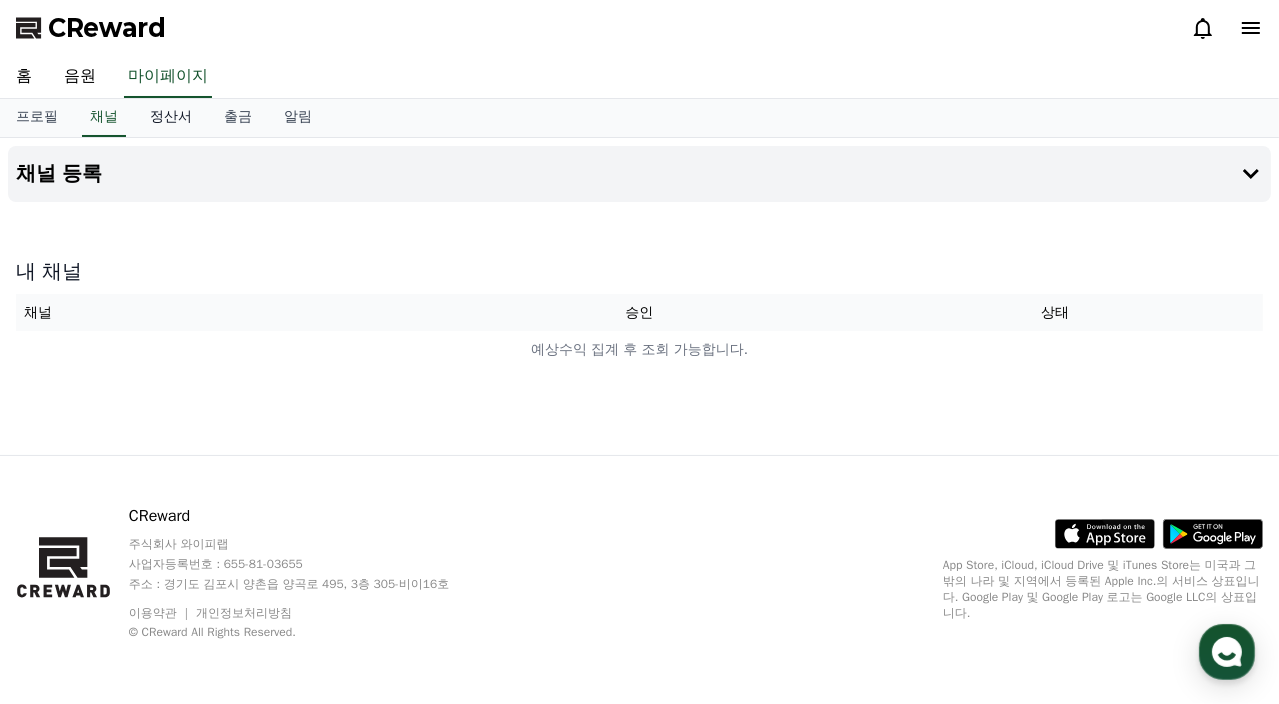 click on "정산서" at bounding box center [171, 118] 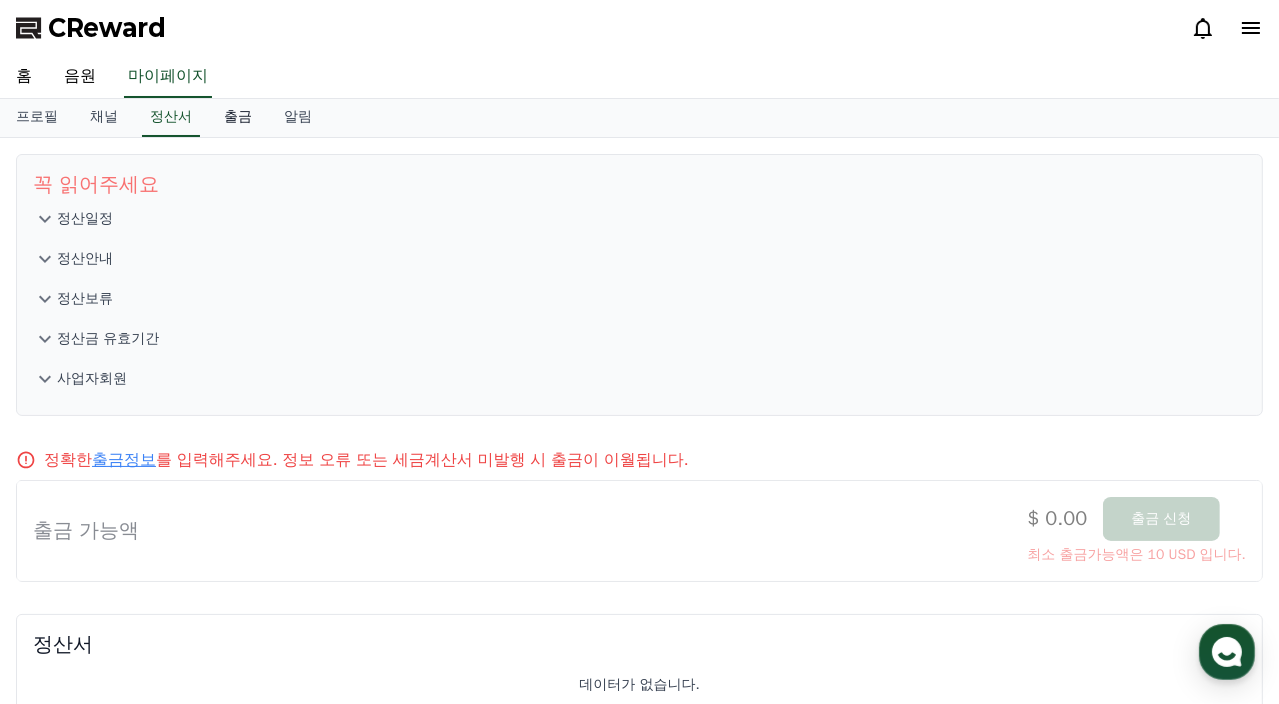 click on "출금" at bounding box center [238, 118] 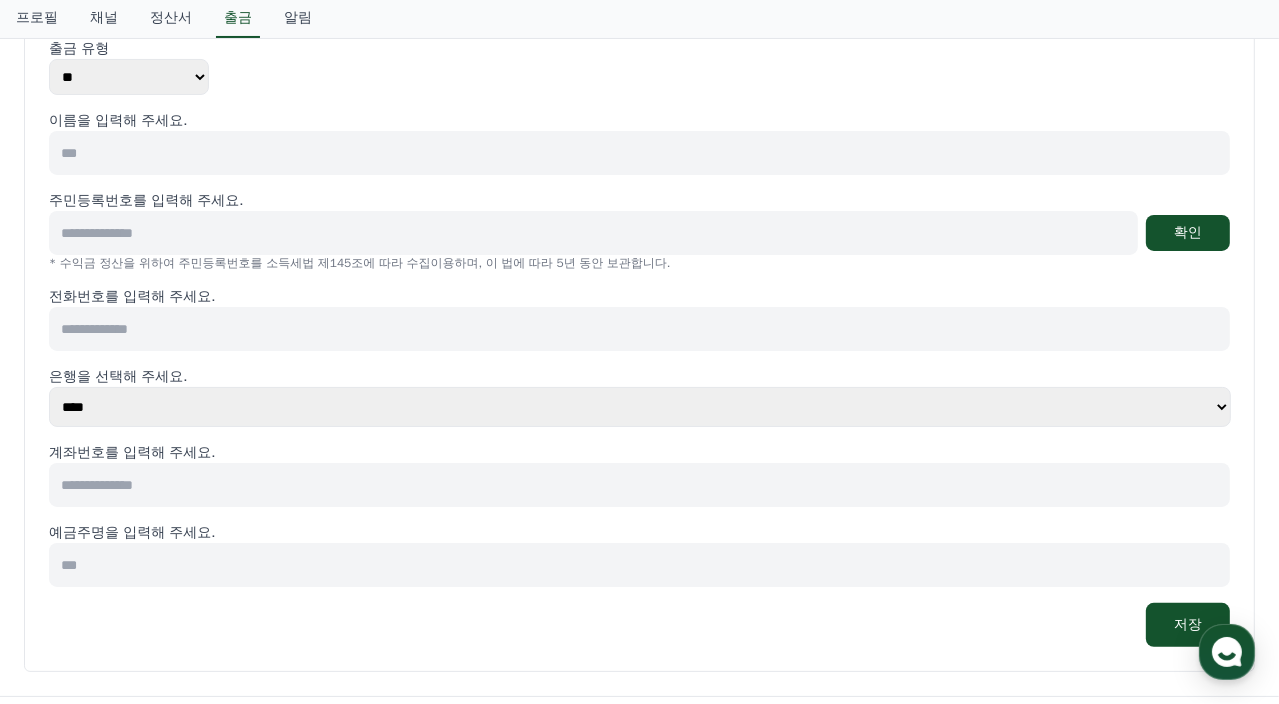 scroll, scrollTop: 300, scrollLeft: 0, axis: vertical 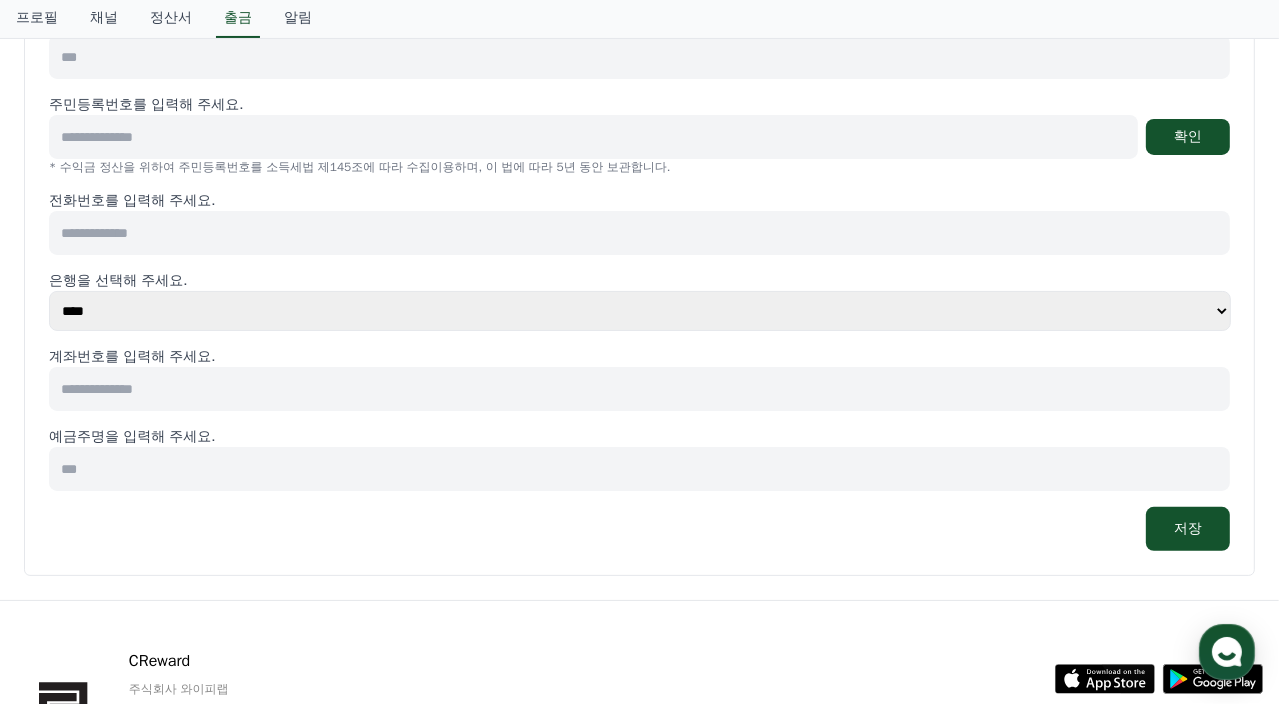 click on "**** **** **** **** **** **** **** ** ** ** ** **** *** **** **** *****" at bounding box center (640, 311) 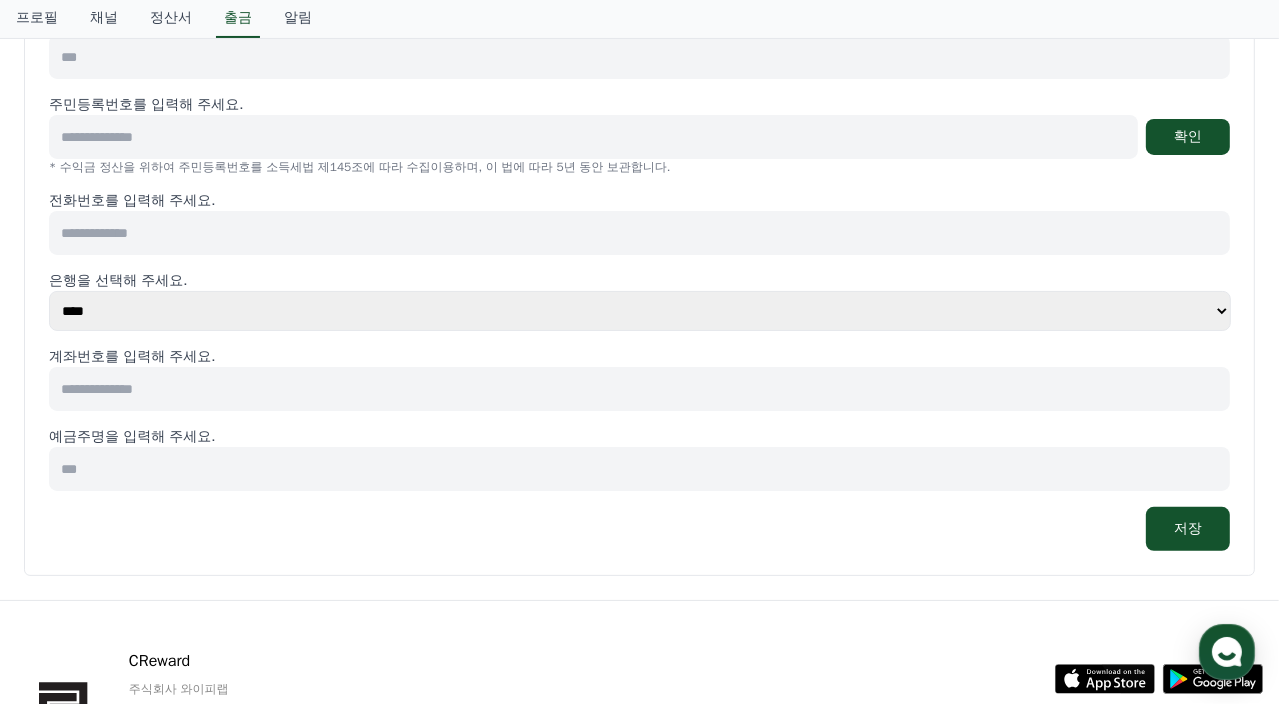 click on "**** **** **** **** **** **** **** ** ** ** ** **** *** **** **** *****" at bounding box center [640, 311] 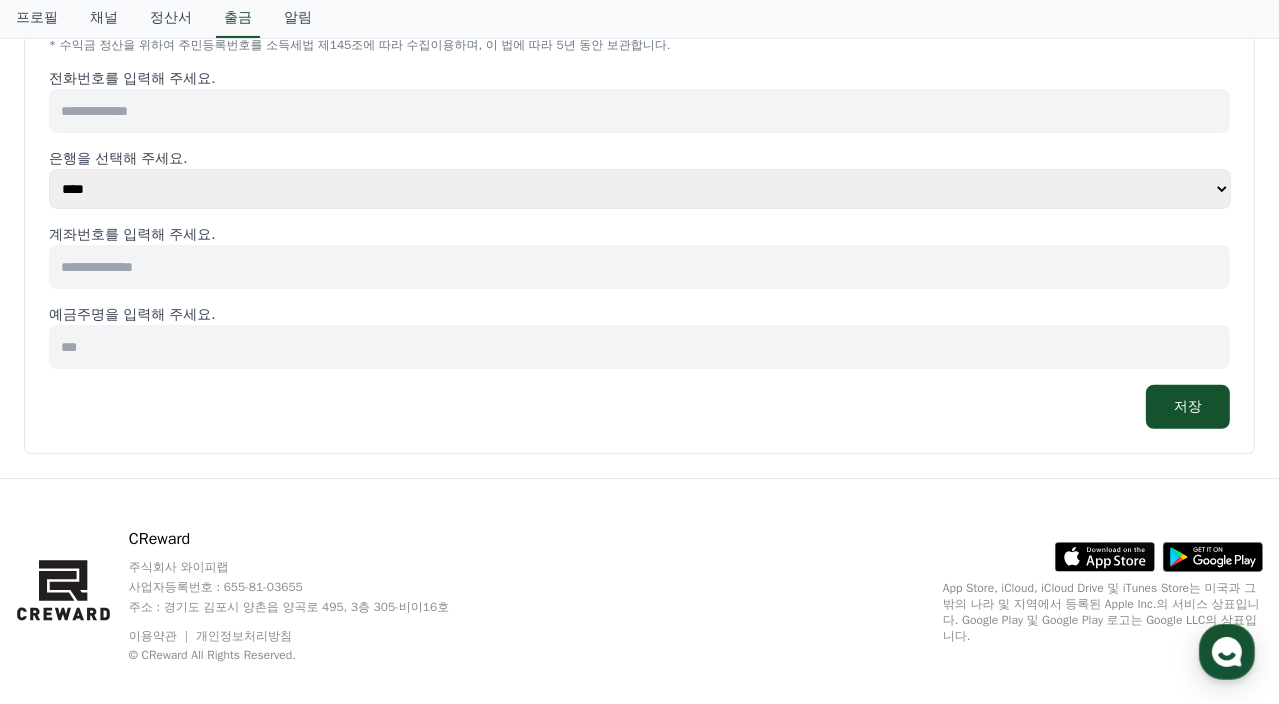 scroll, scrollTop: 443, scrollLeft: 0, axis: vertical 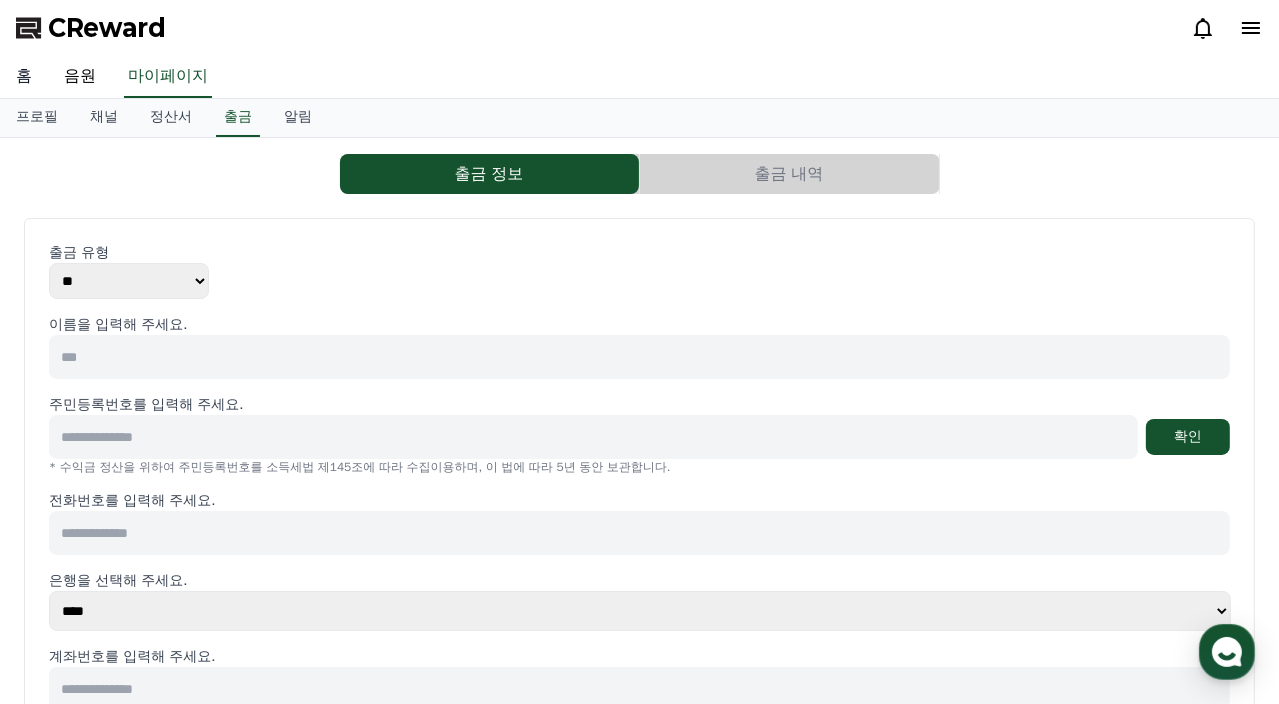 click on "홈" at bounding box center (24, 77) 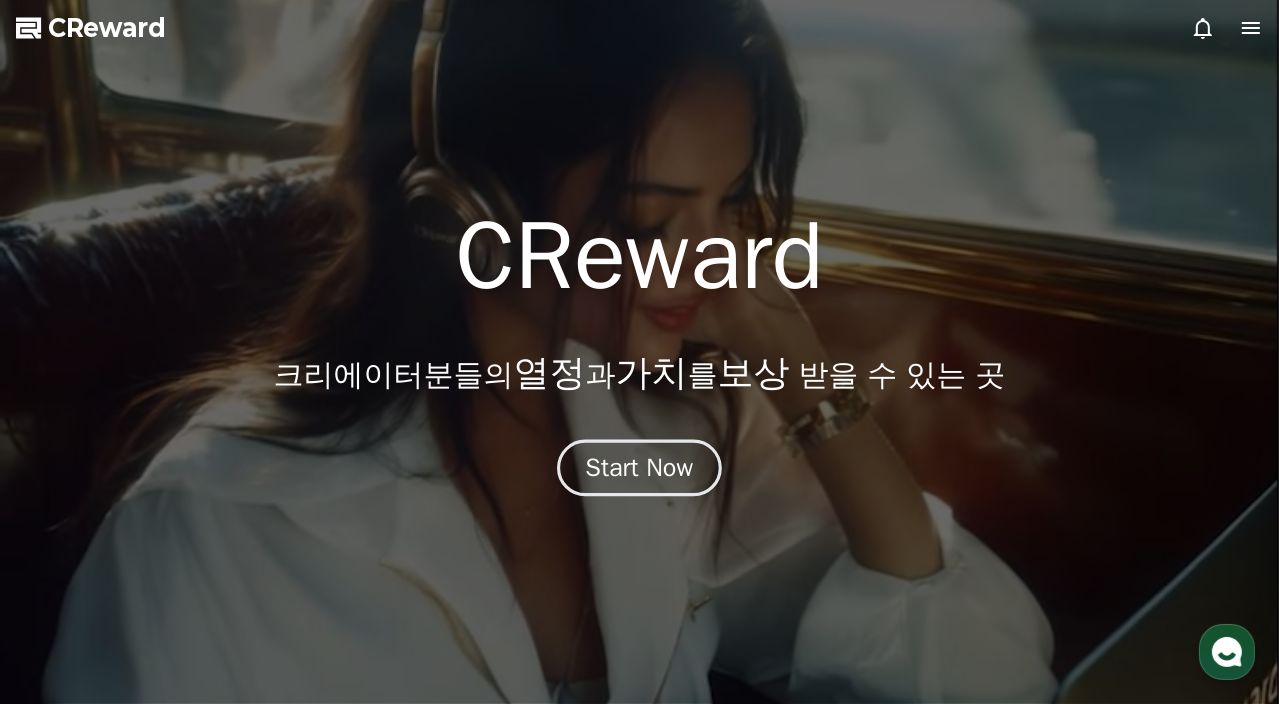 click on "Start Now" at bounding box center [640, 468] 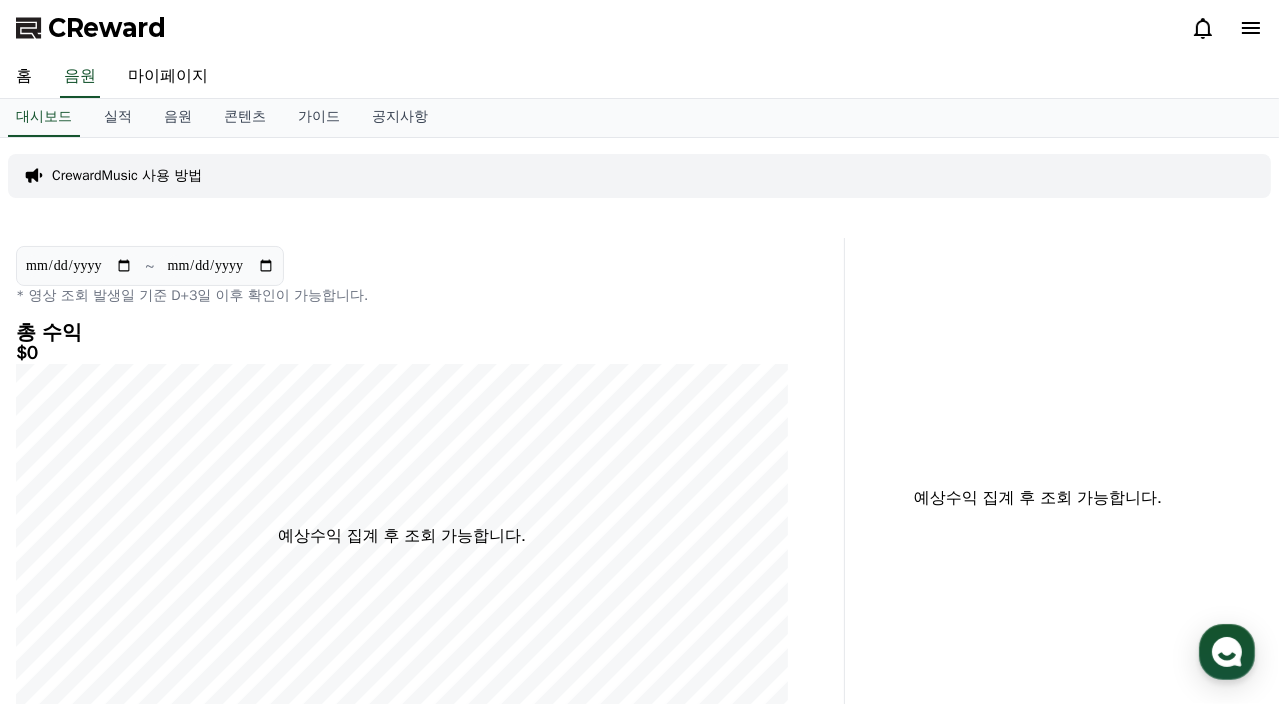 click on "CrewardMusic 사용 방법" at bounding box center (127, 176) 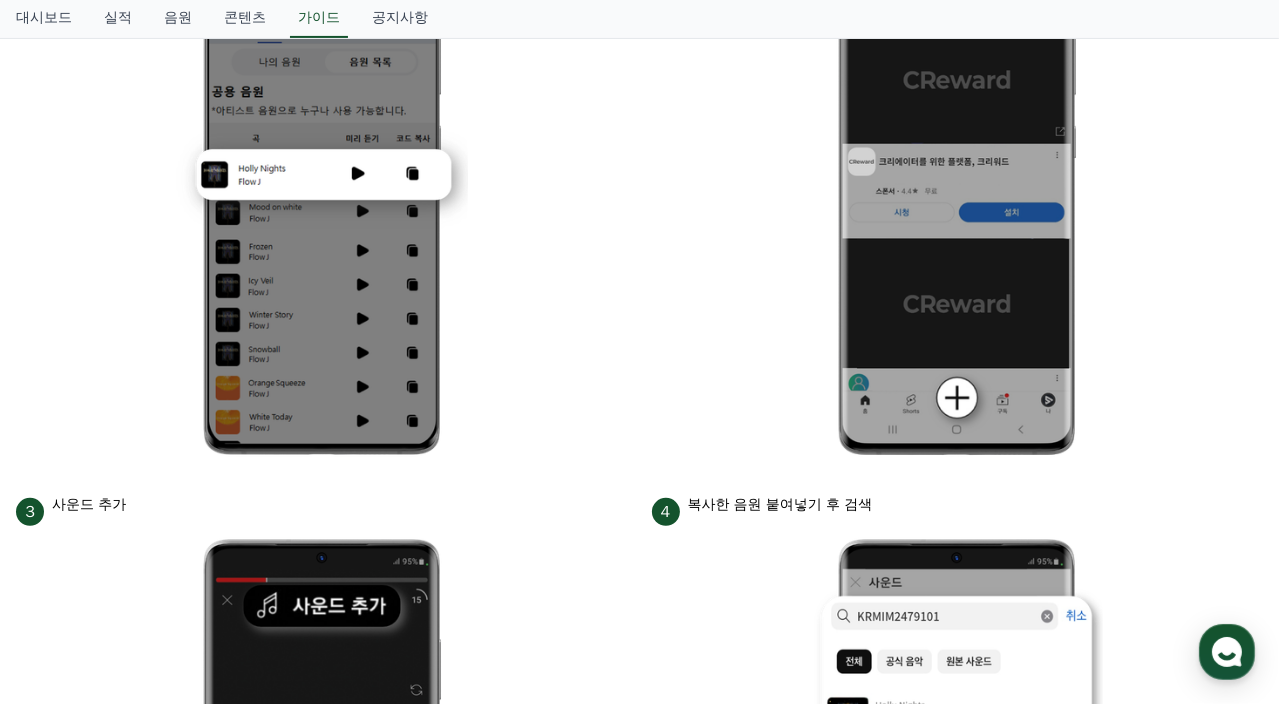 scroll, scrollTop: 500, scrollLeft: 0, axis: vertical 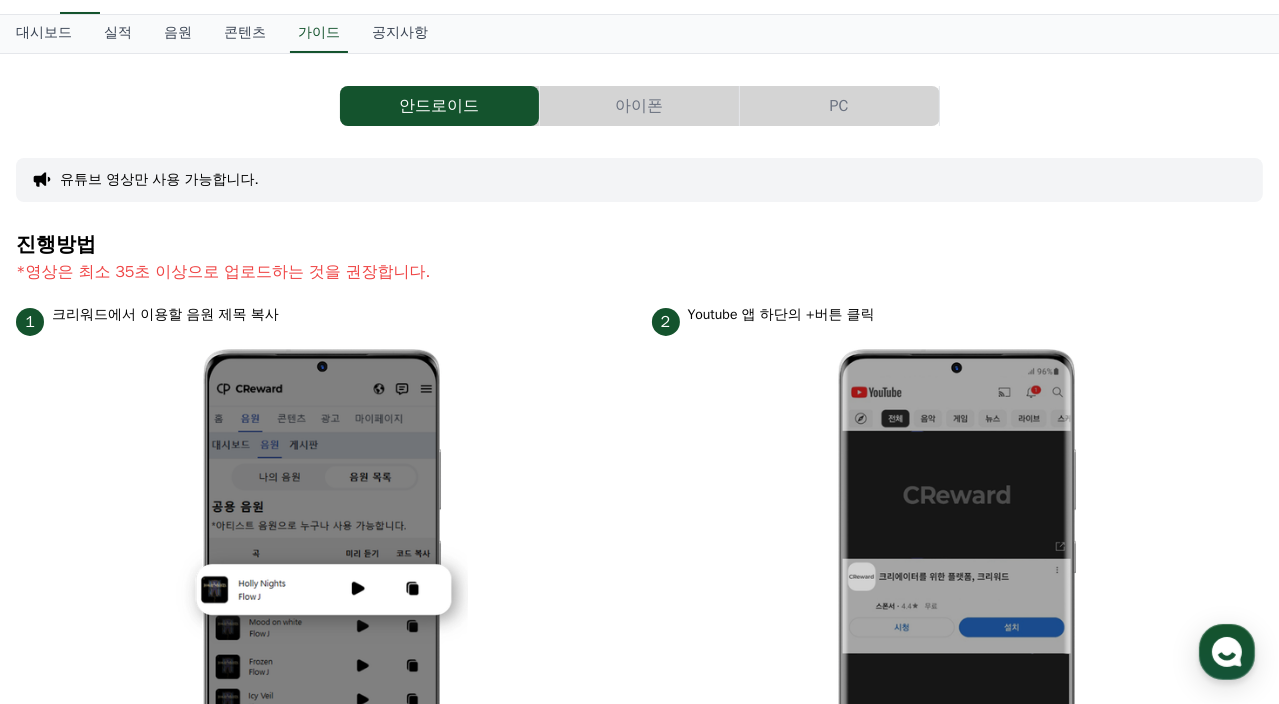 click on "아이폰" at bounding box center [639, 106] 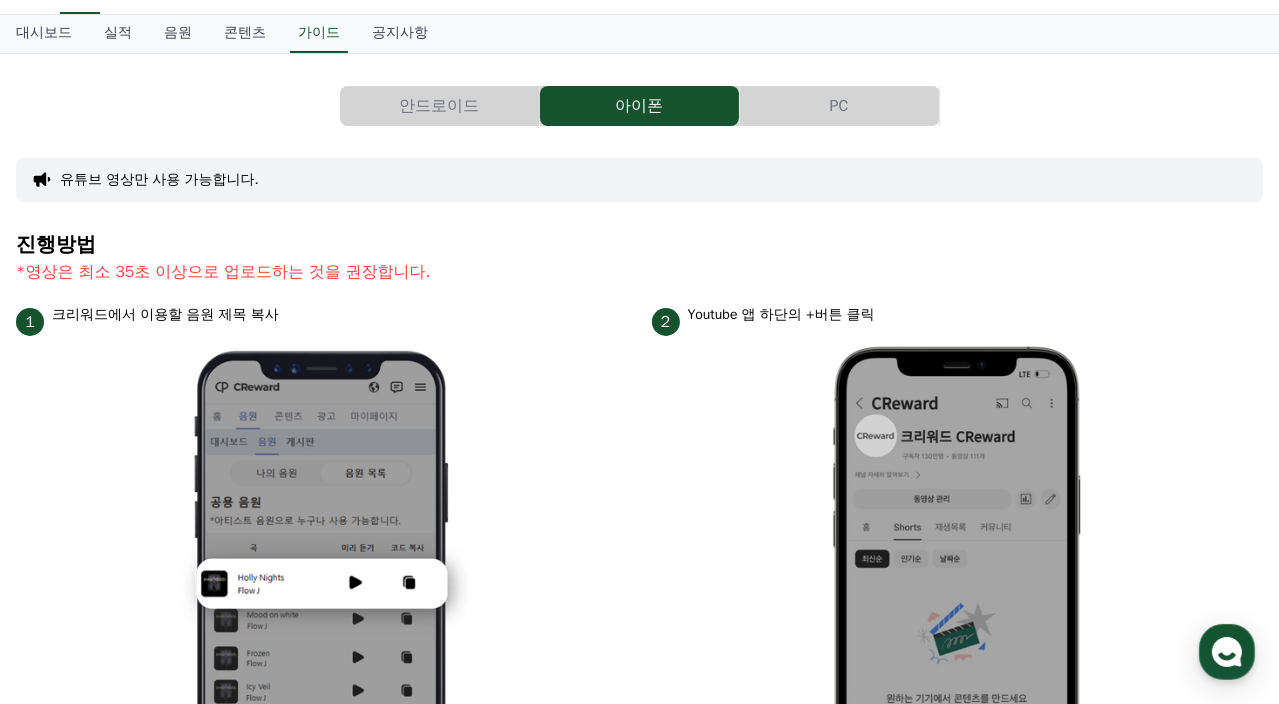 scroll, scrollTop: 0, scrollLeft: 0, axis: both 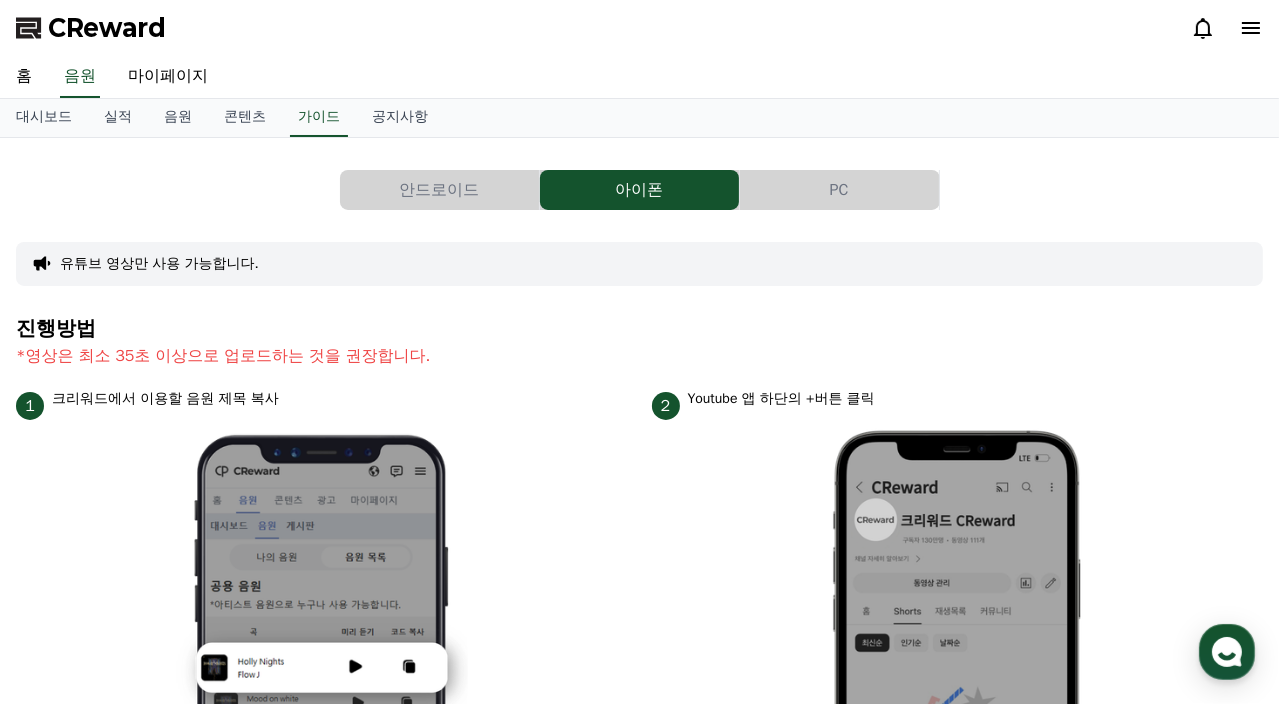 click on "PC" at bounding box center (839, 190) 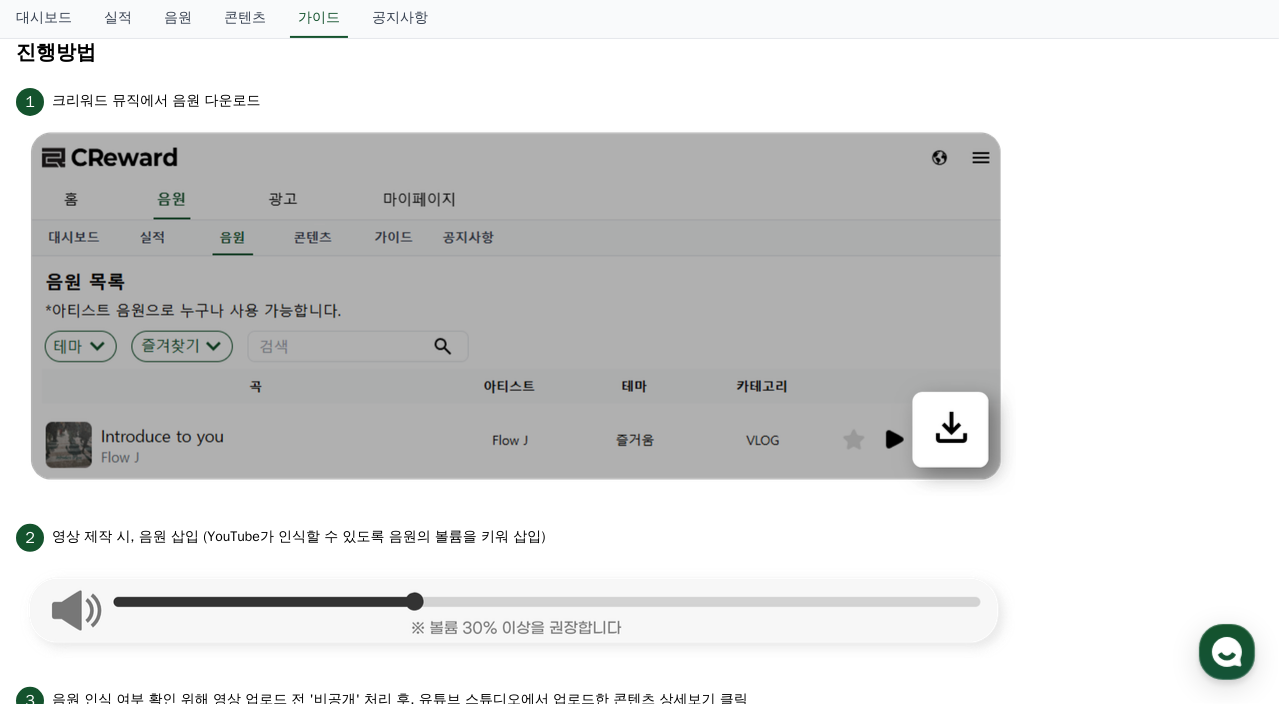 scroll, scrollTop: 600, scrollLeft: 0, axis: vertical 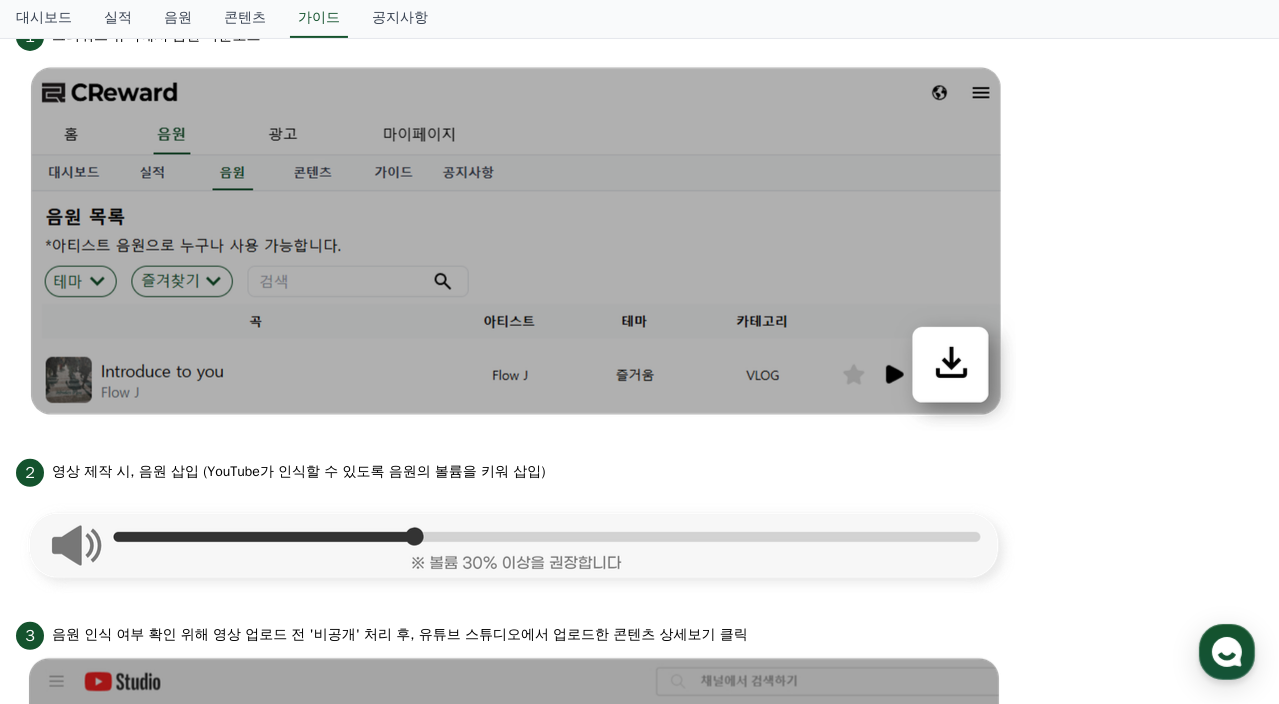 click at bounding box center (516, 540) 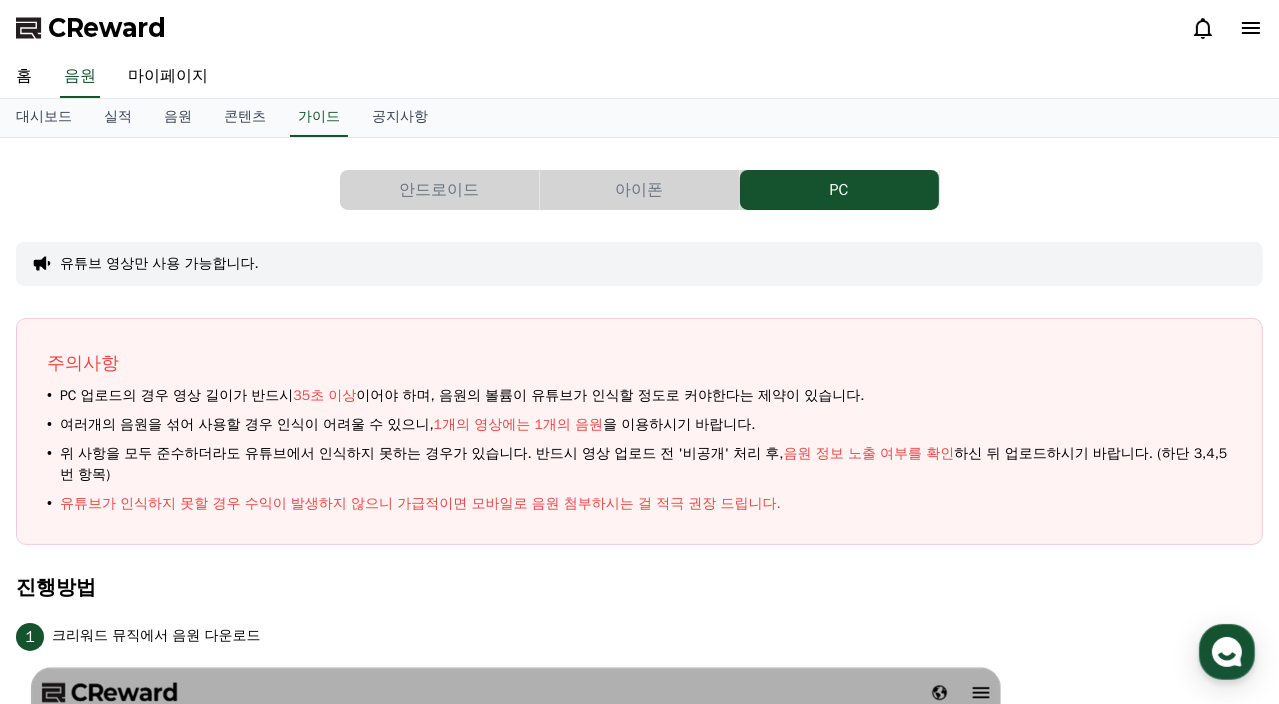 scroll, scrollTop: 0, scrollLeft: 0, axis: both 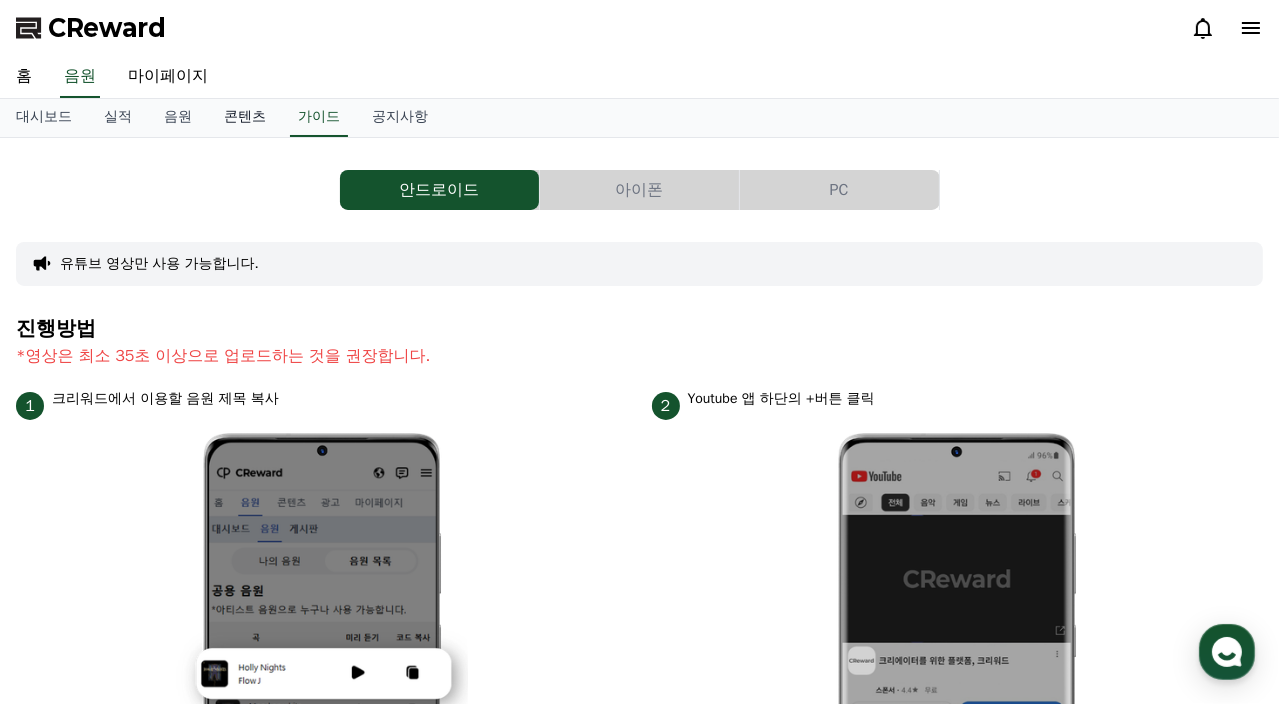 click on "콘텐츠" at bounding box center [245, 118] 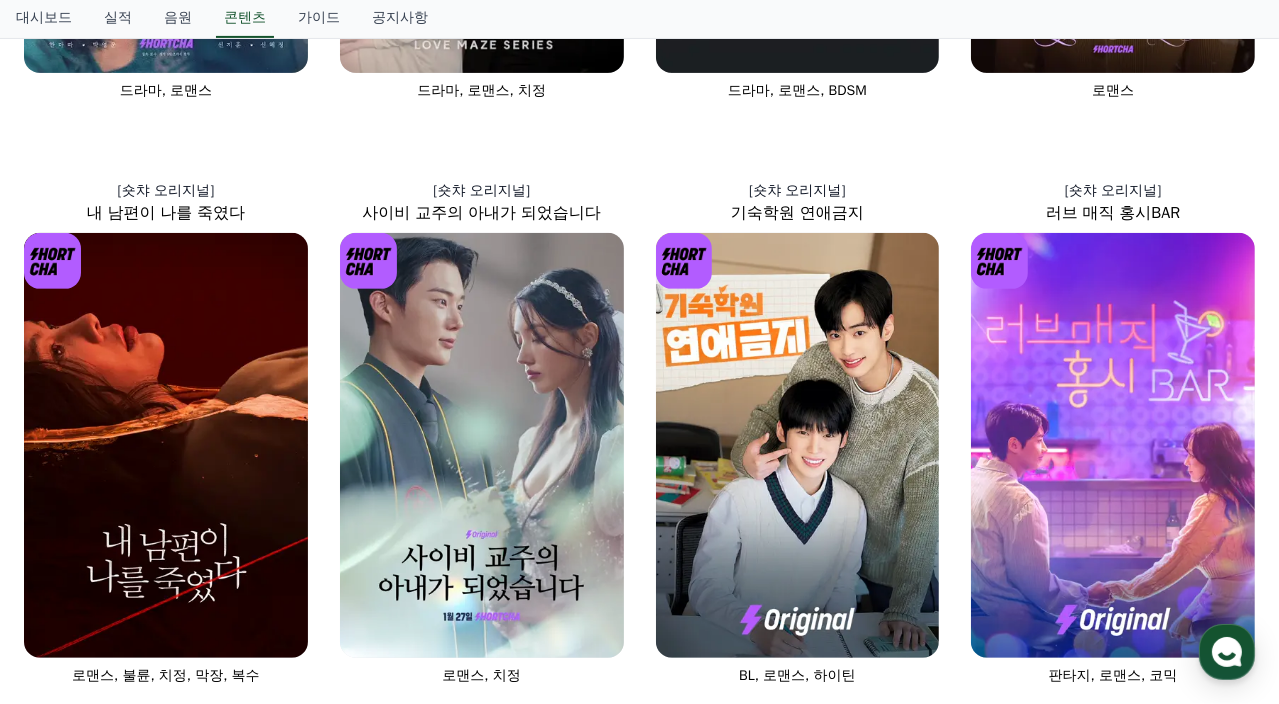 scroll, scrollTop: 659, scrollLeft: 0, axis: vertical 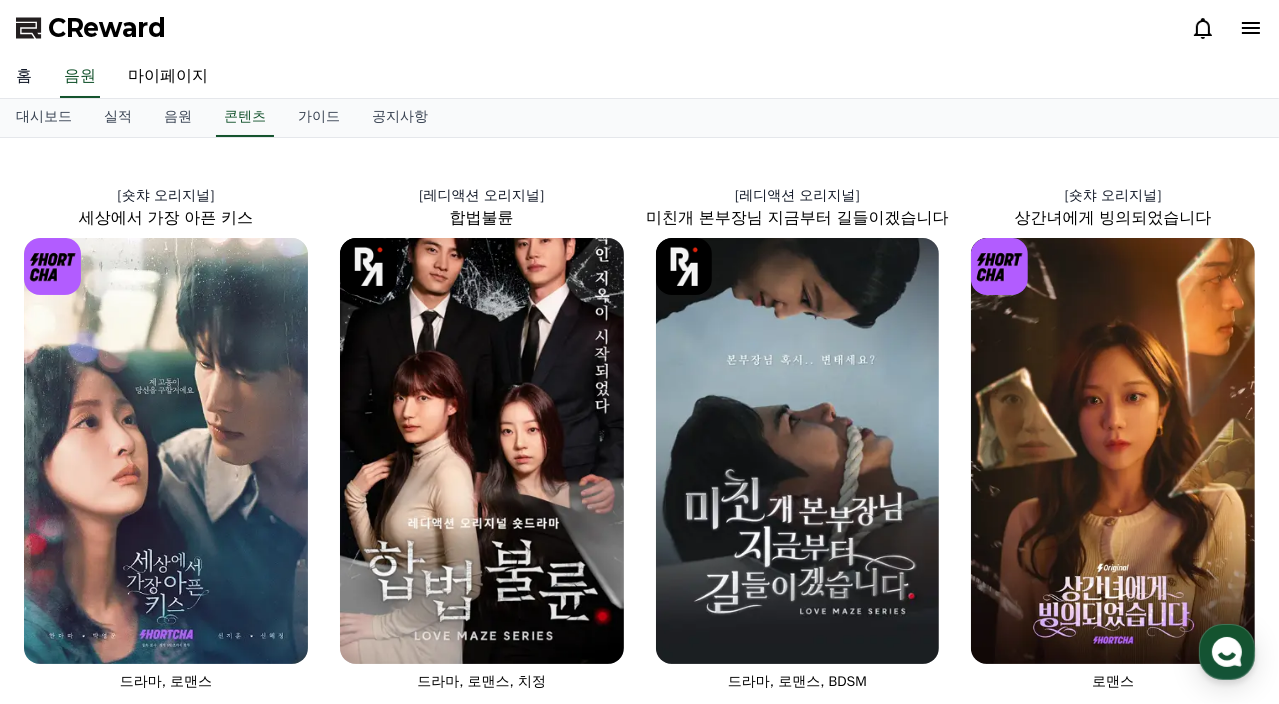 click on "홈" at bounding box center (24, 77) 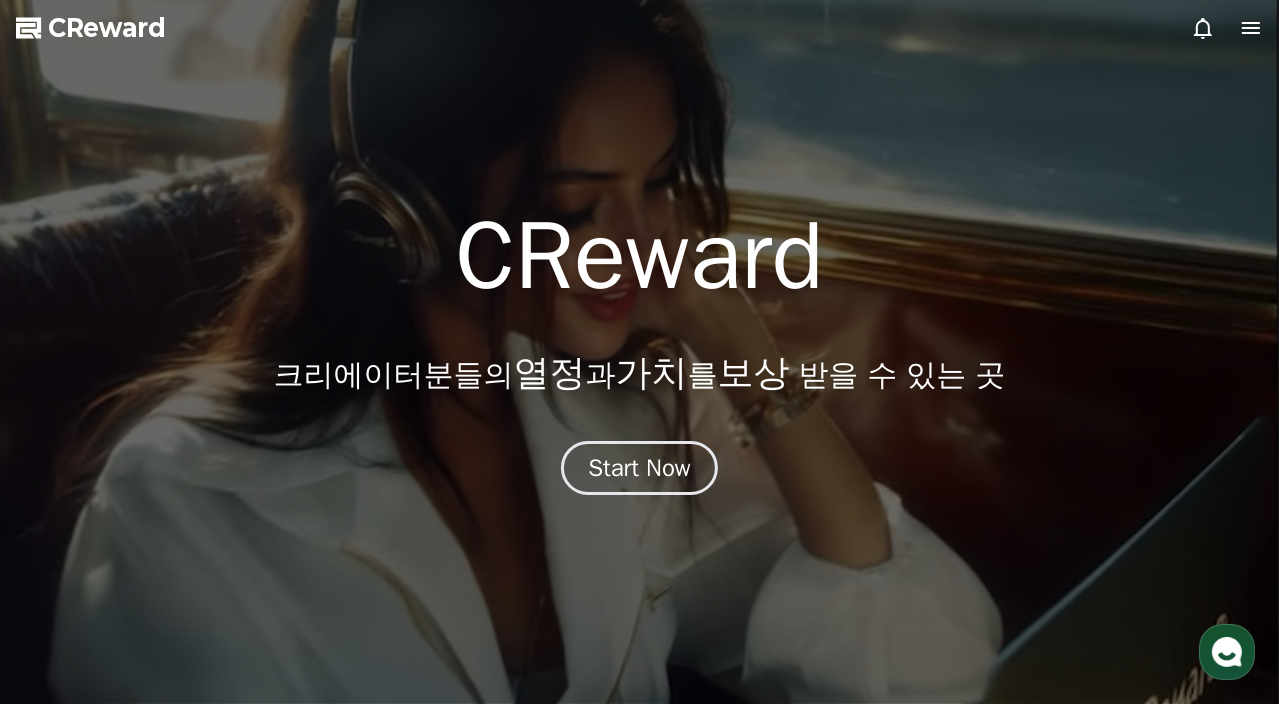 click at bounding box center (639, 352) 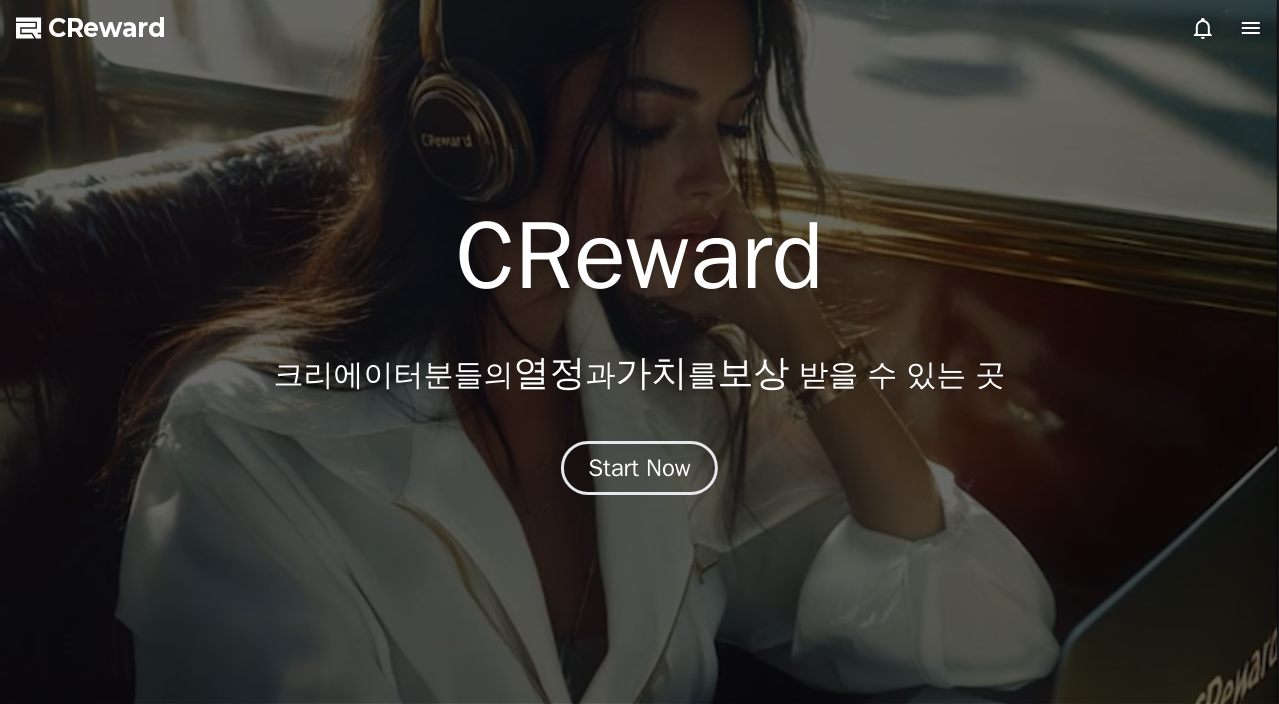 scroll, scrollTop: 0, scrollLeft: 0, axis: both 